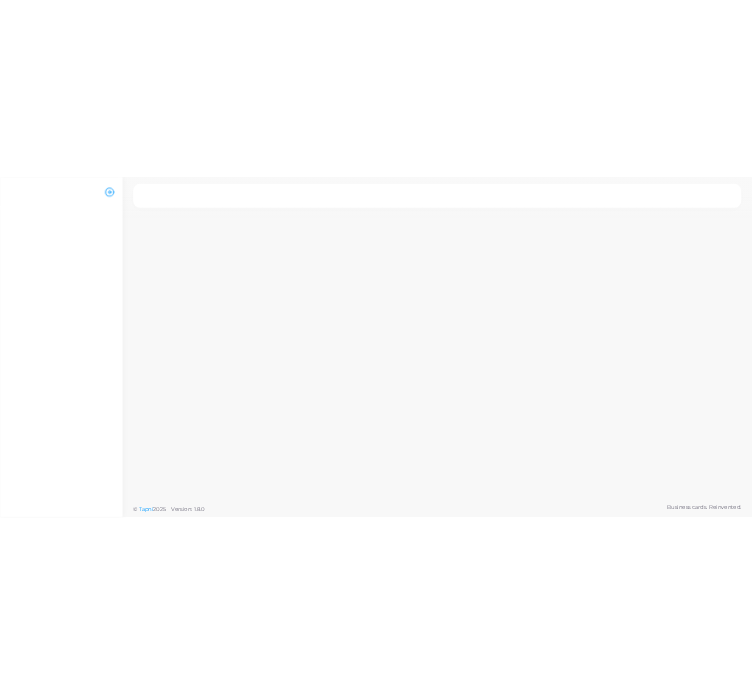 scroll, scrollTop: 0, scrollLeft: 0, axis: both 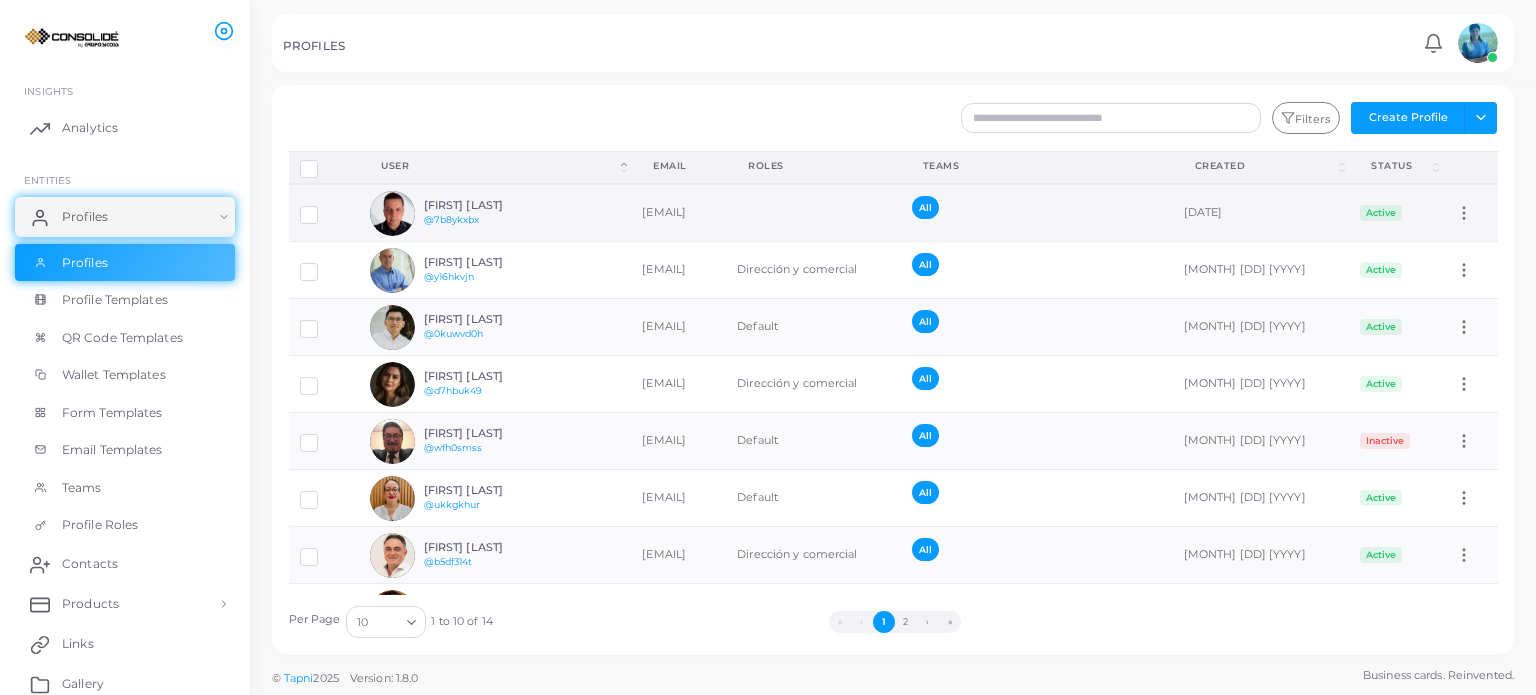 click on "[FIRST] [LAST] @7b8ykxbx" at bounding box center [497, 213] 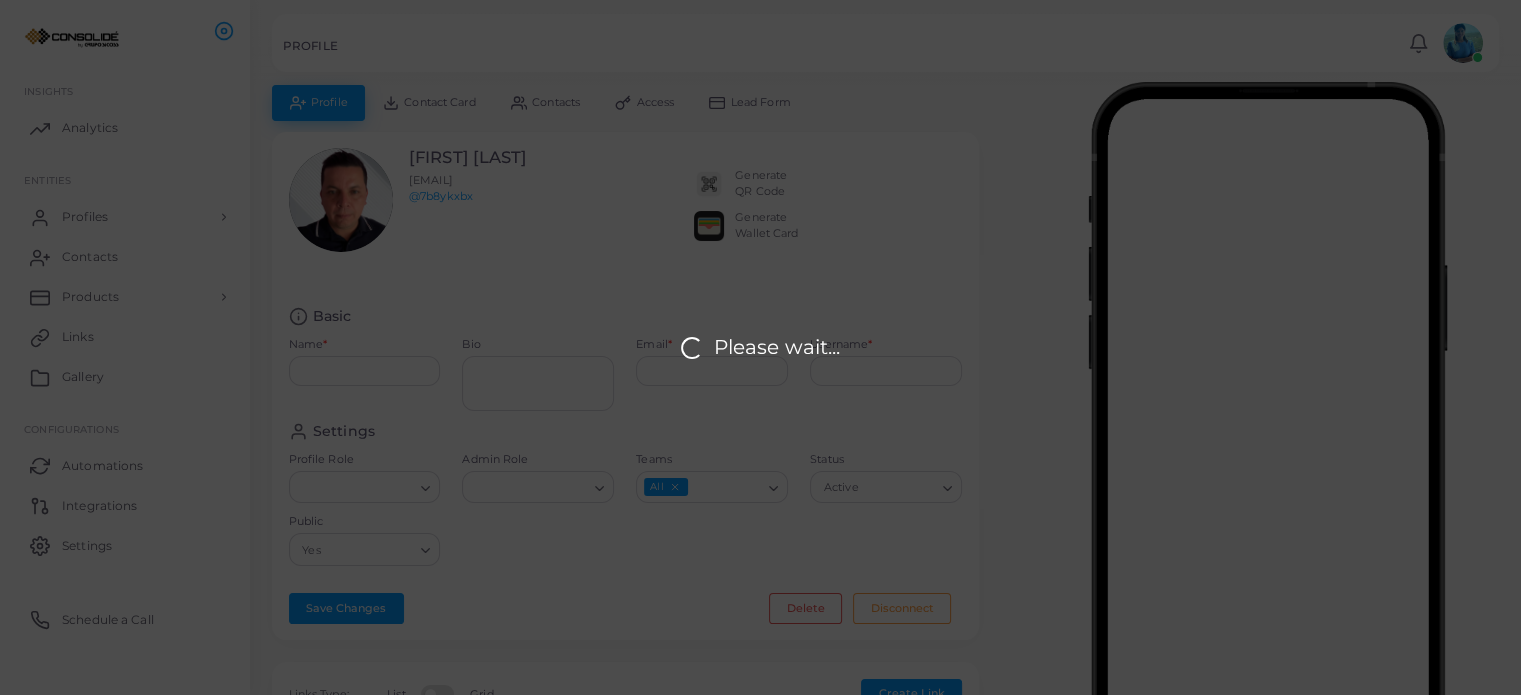 type on "**********" 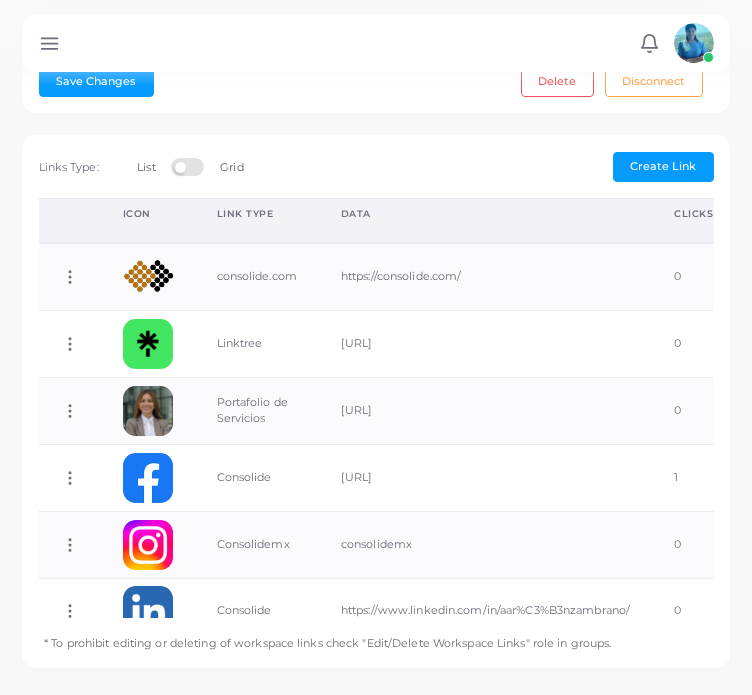 scroll, scrollTop: 973, scrollLeft: 0, axis: vertical 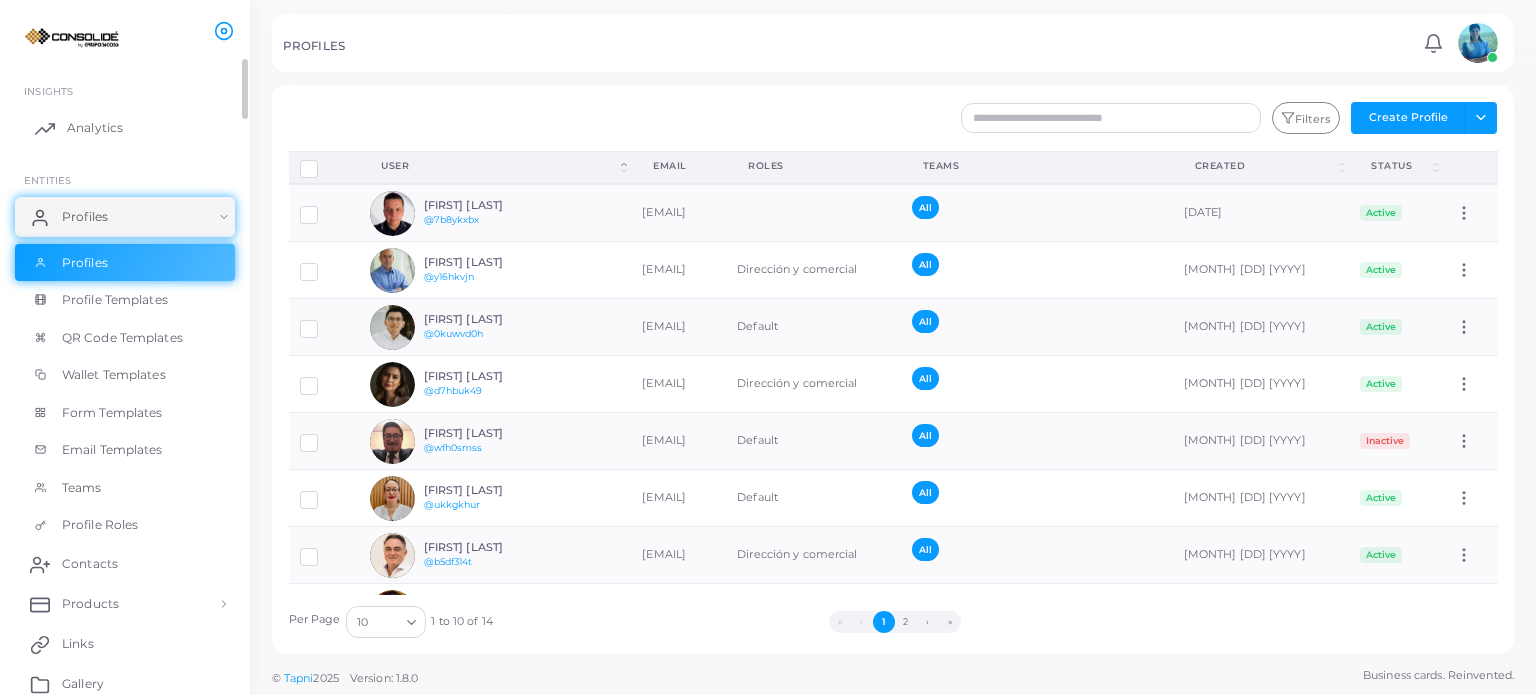 click on "Analytics" at bounding box center [95, 128] 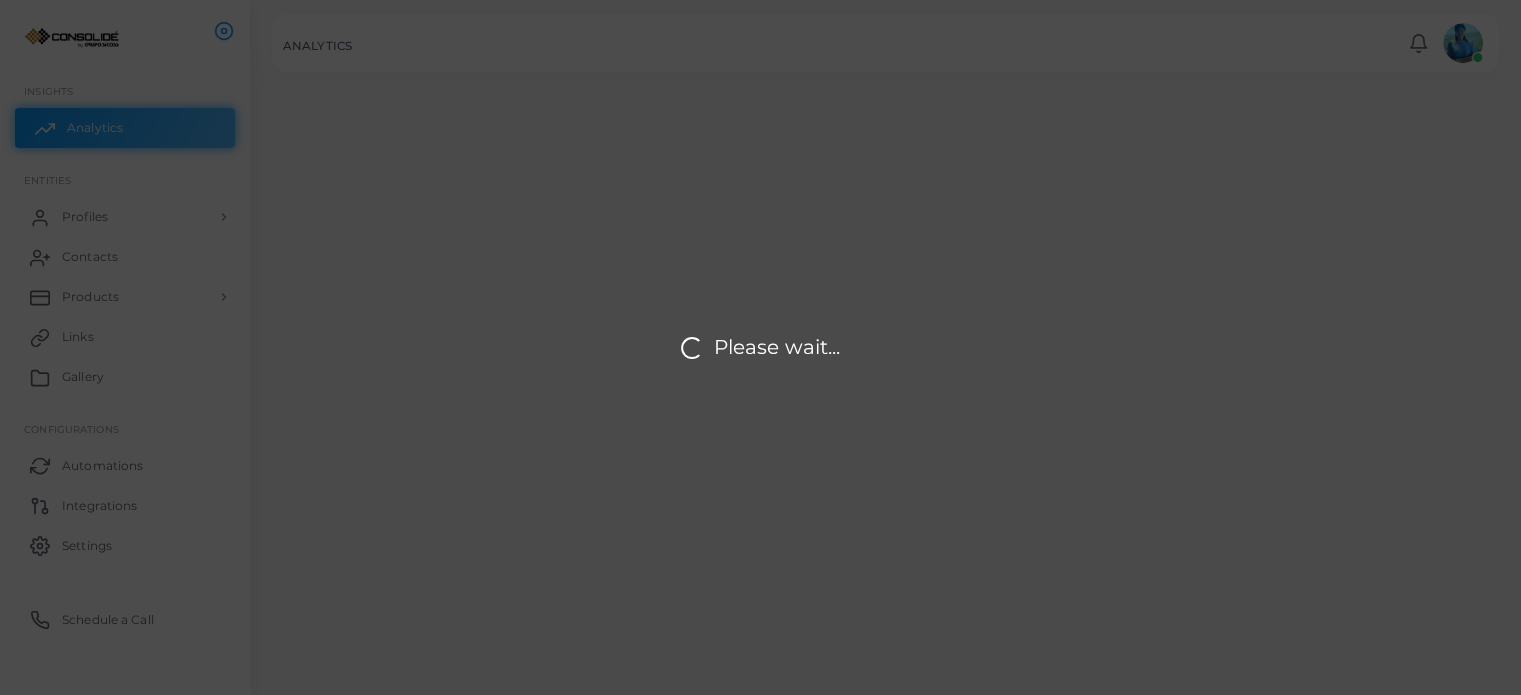 scroll, scrollTop: 16, scrollLeft: 16, axis: both 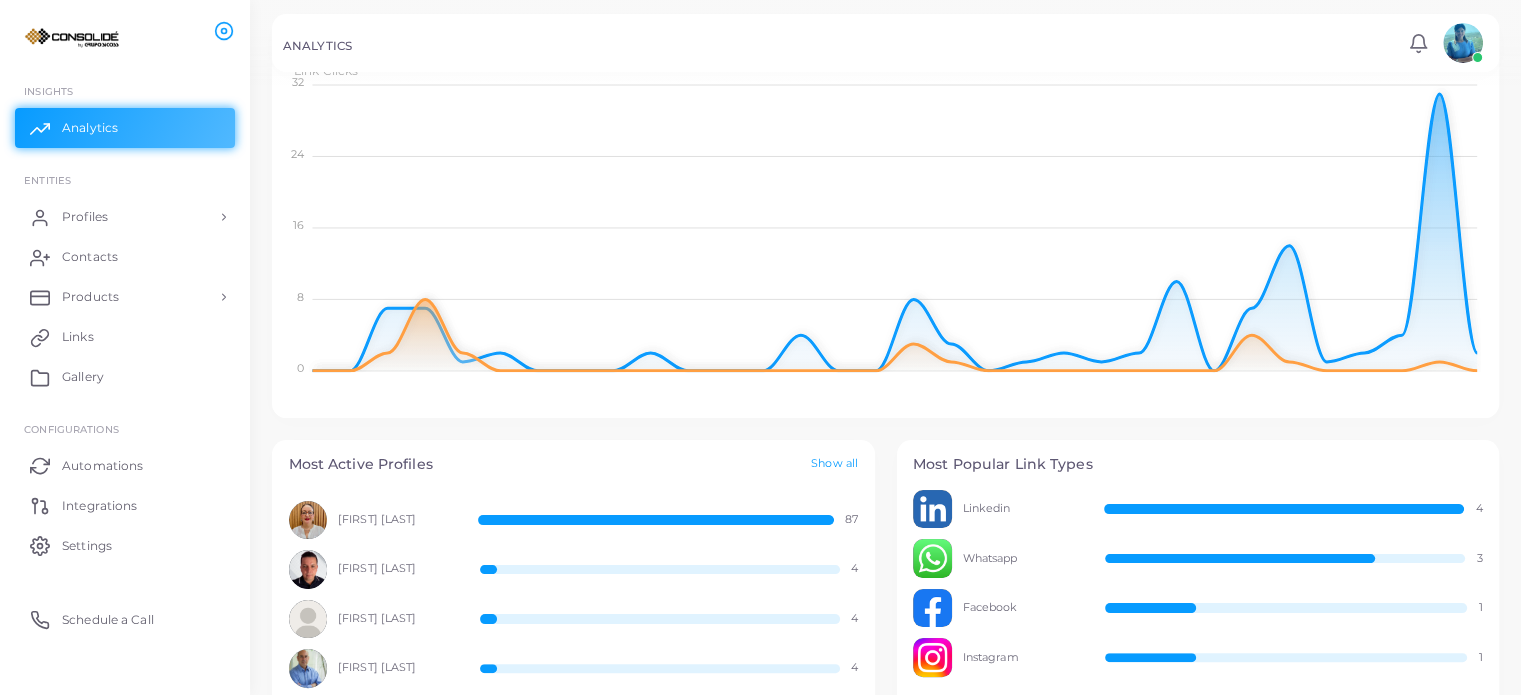 click on "[FIRST] [LAST]" at bounding box center [397, 520] 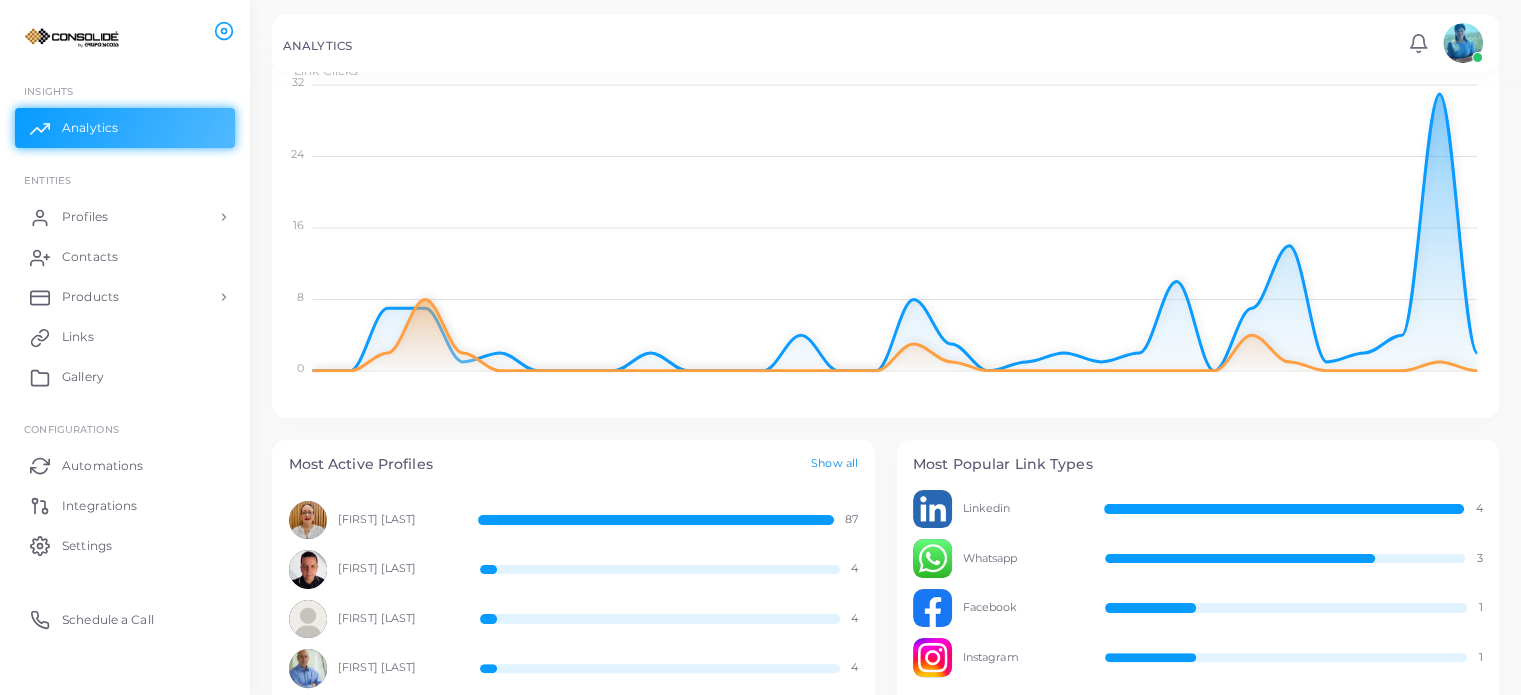 click on "Show all" at bounding box center (834, 464) 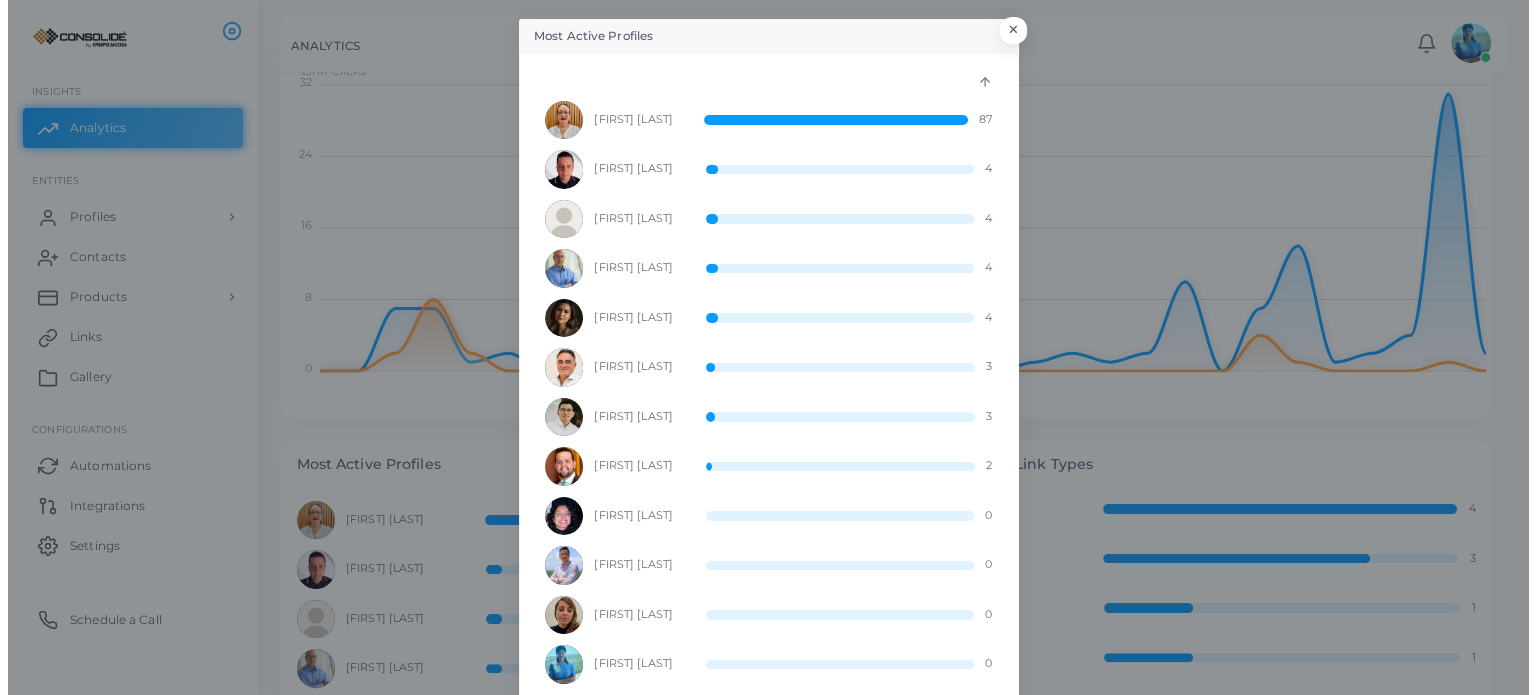 scroll, scrollTop: 16, scrollLeft: 16, axis: both 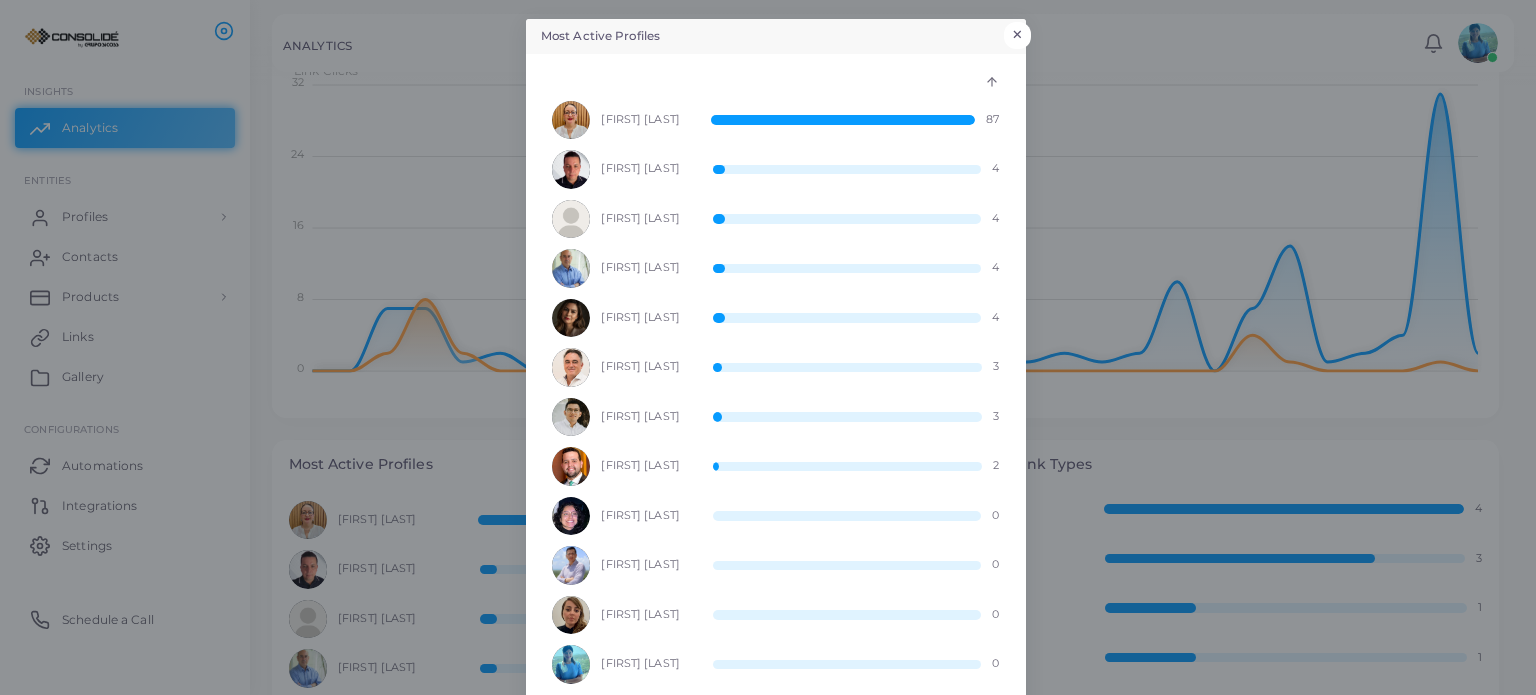 click on "×" at bounding box center (1017, 35) 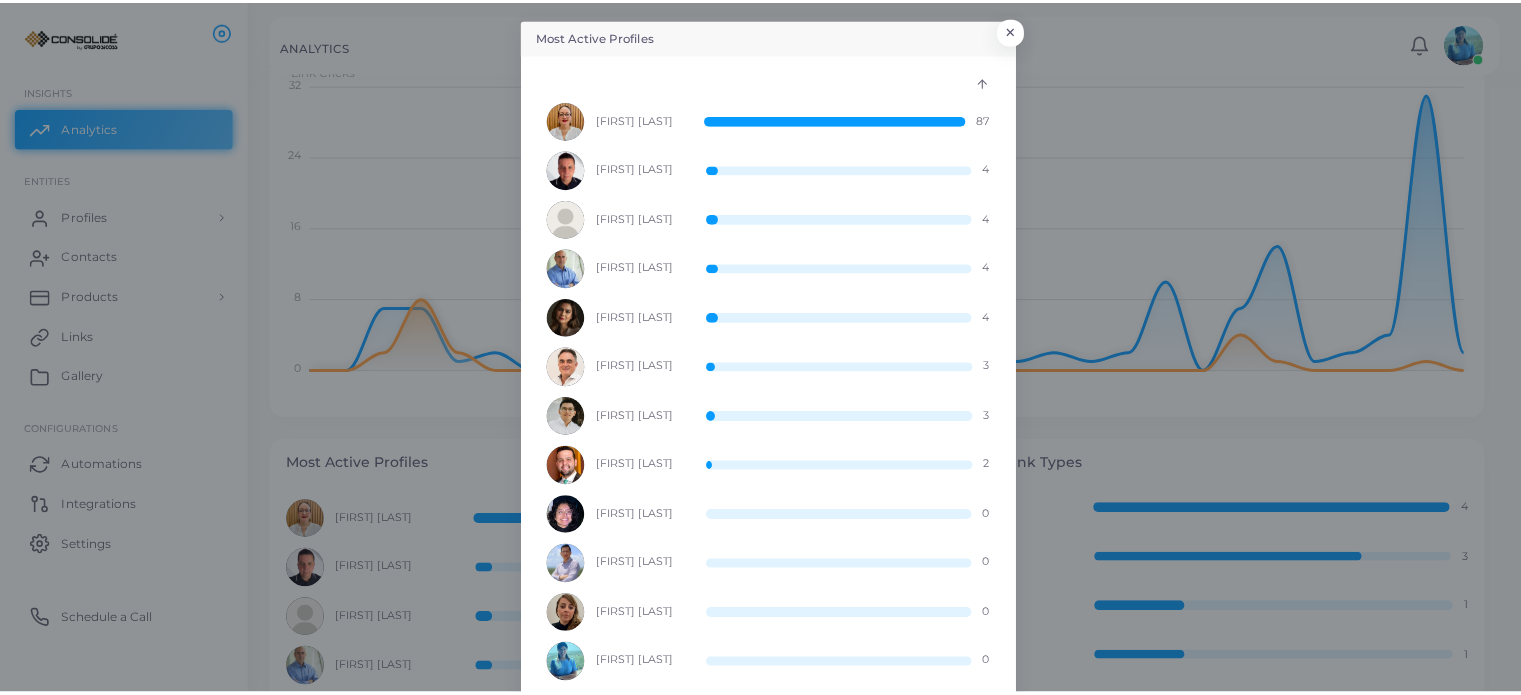 scroll, scrollTop: 16, scrollLeft: 16, axis: both 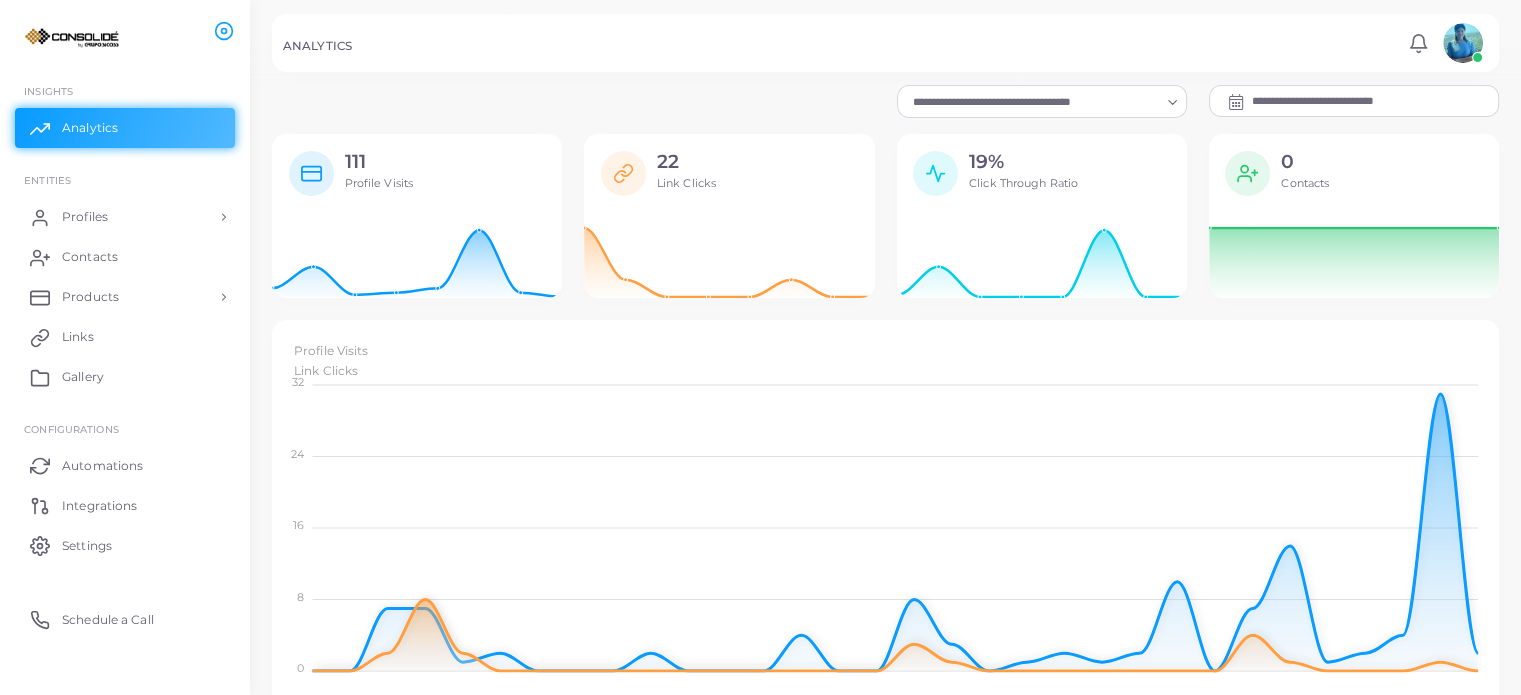 click at bounding box center [1238, 102] 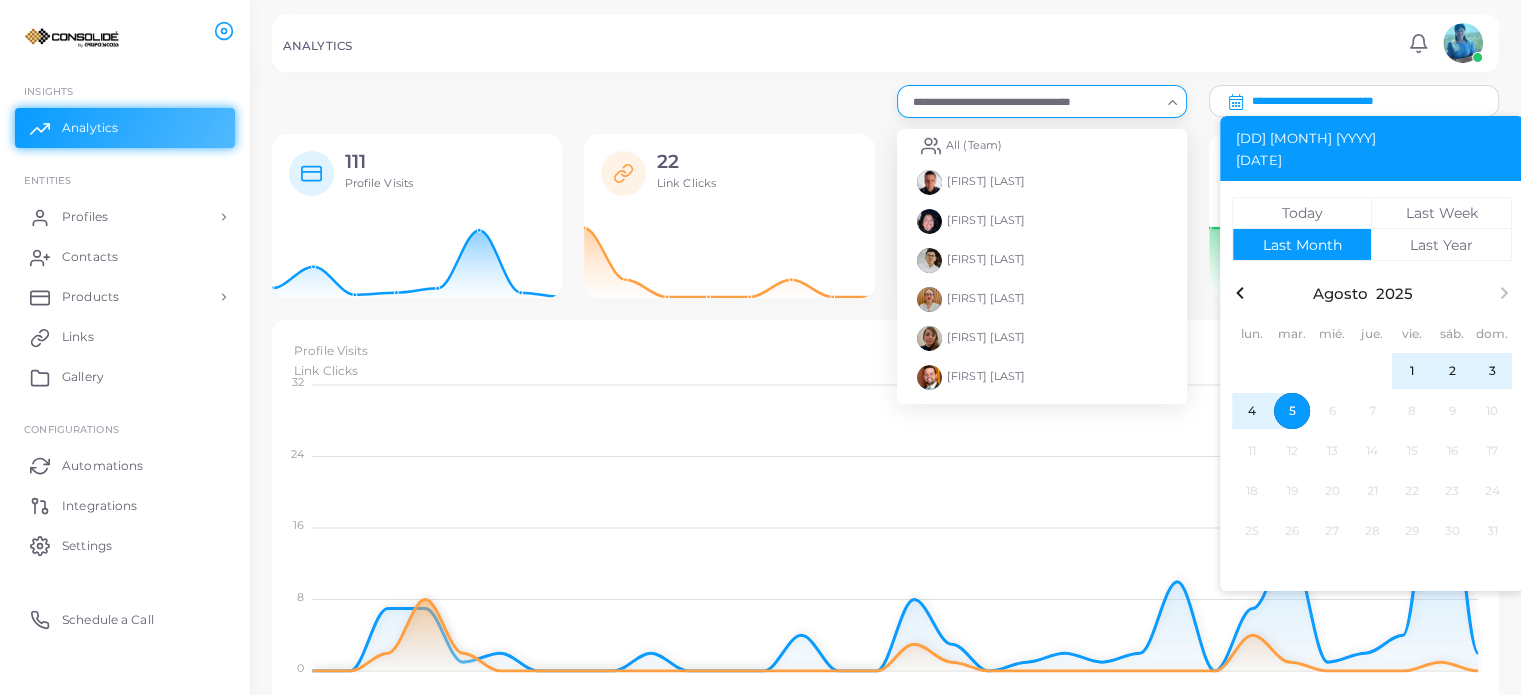 click at bounding box center [1033, 102] 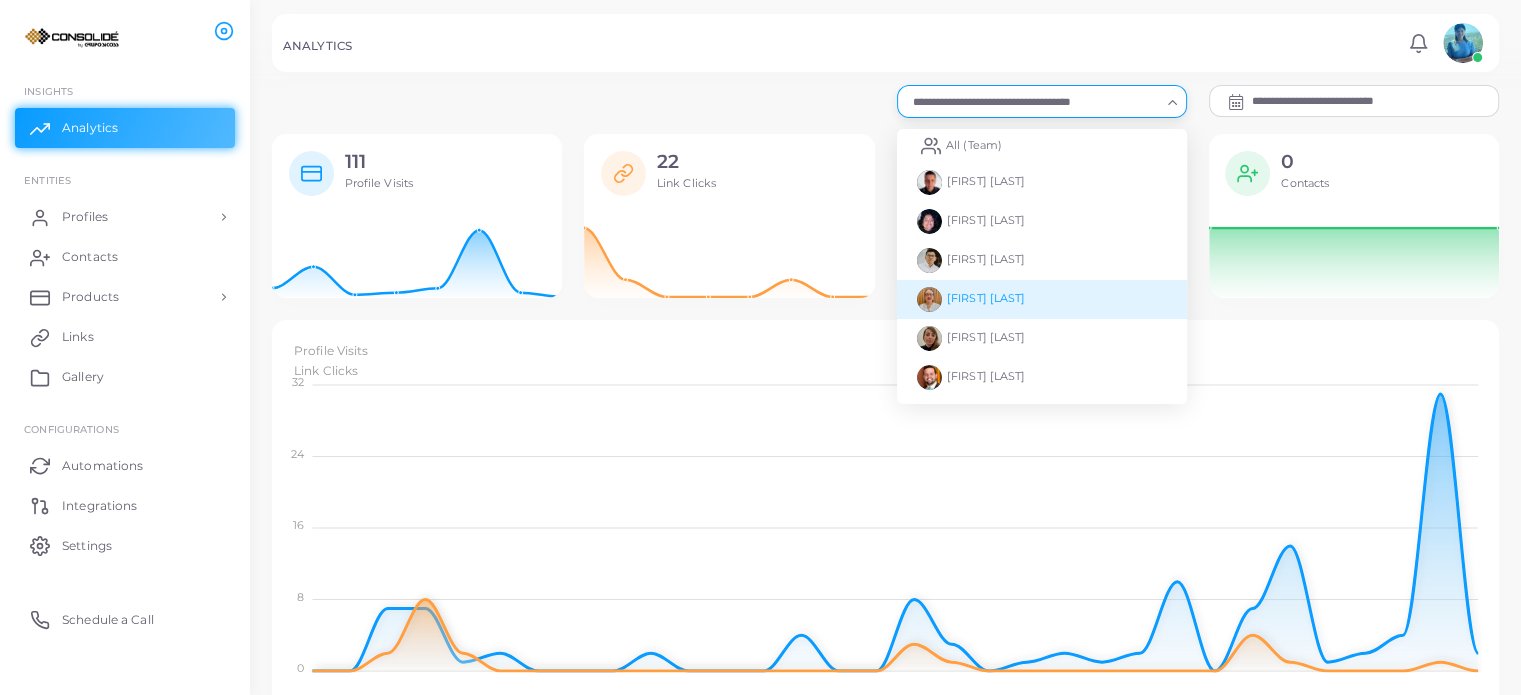 click on "[FIRST] [LAST]" at bounding box center [986, 298] 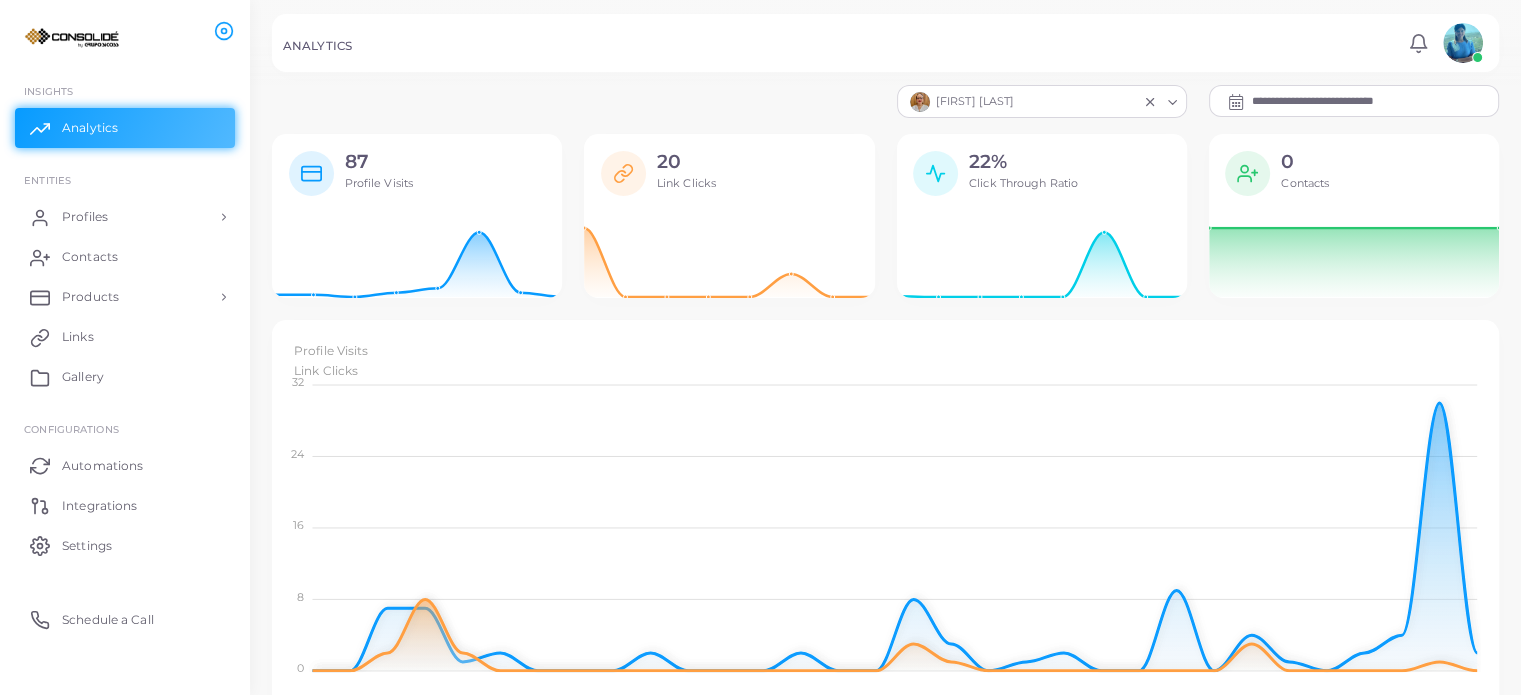 click on "87" at bounding box center (379, 162) 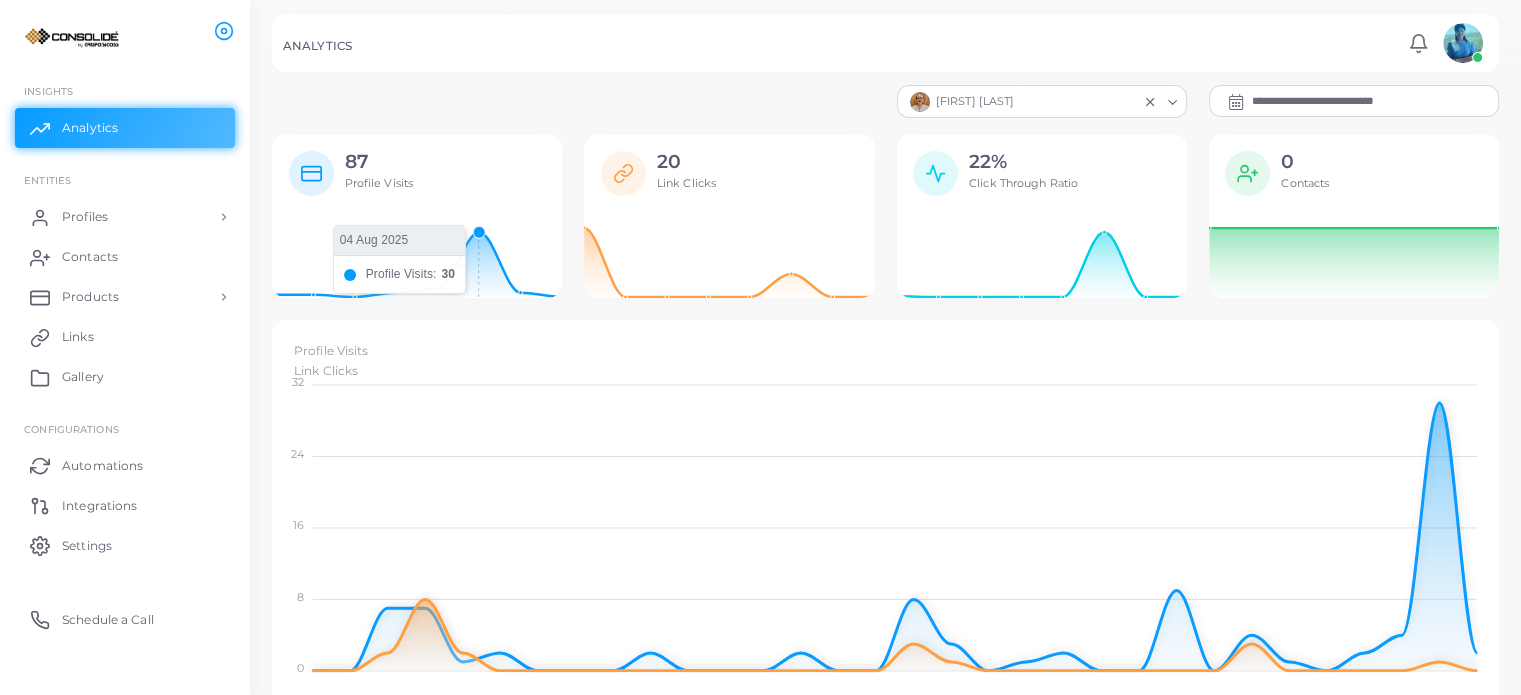 click 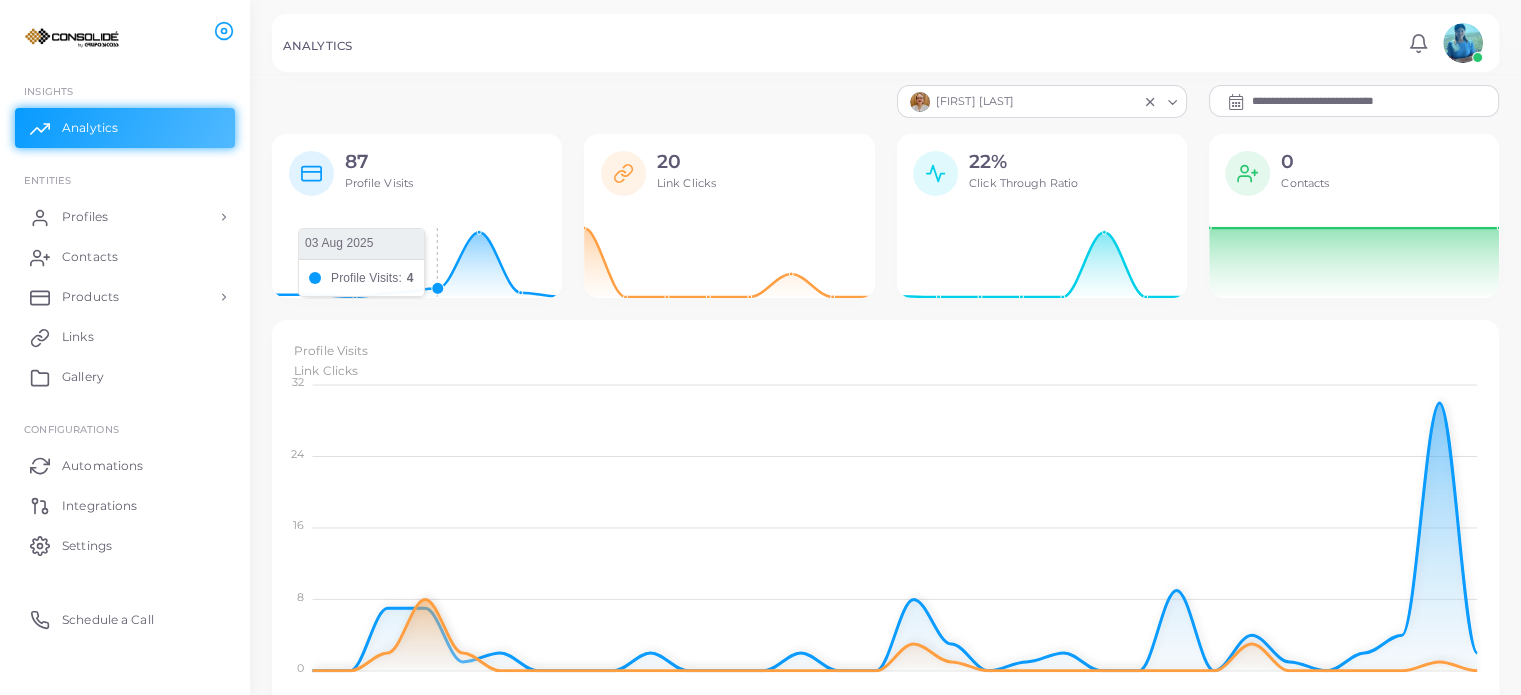 click 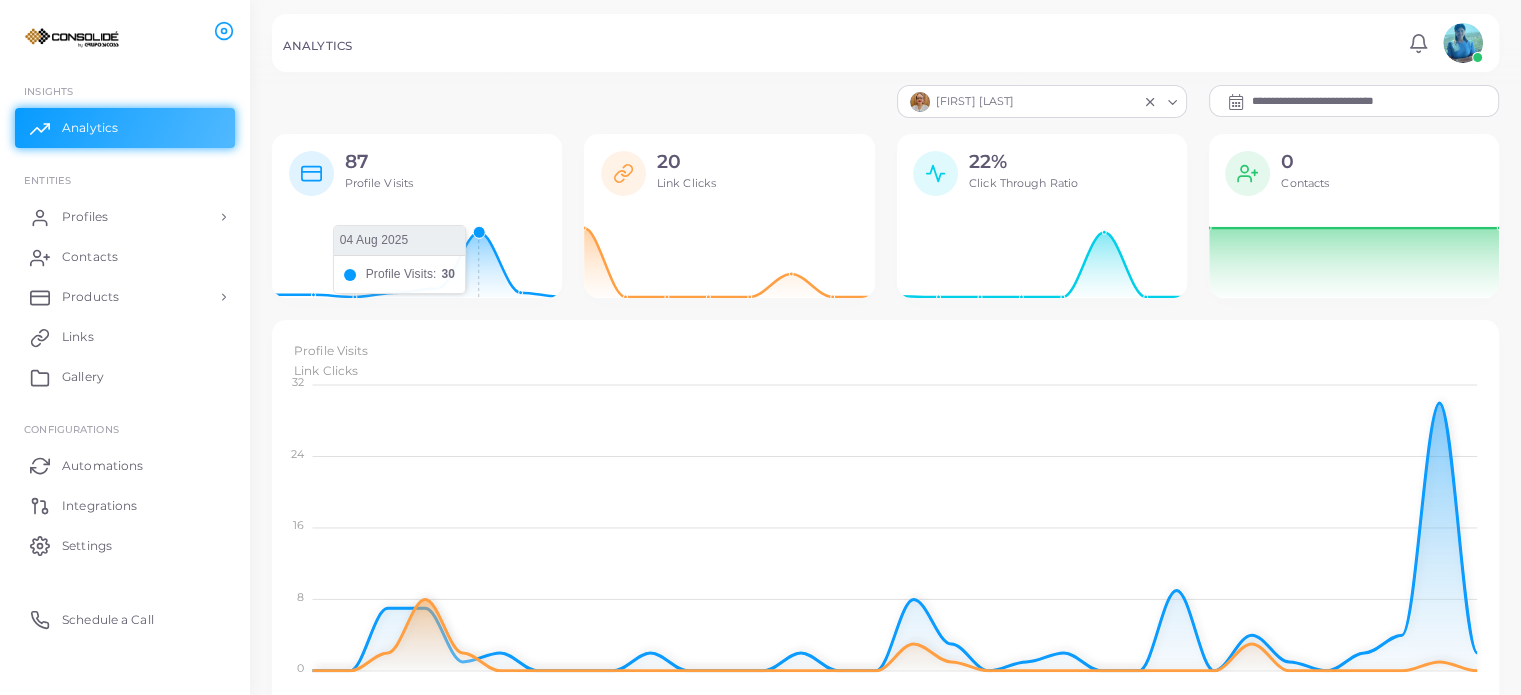 click 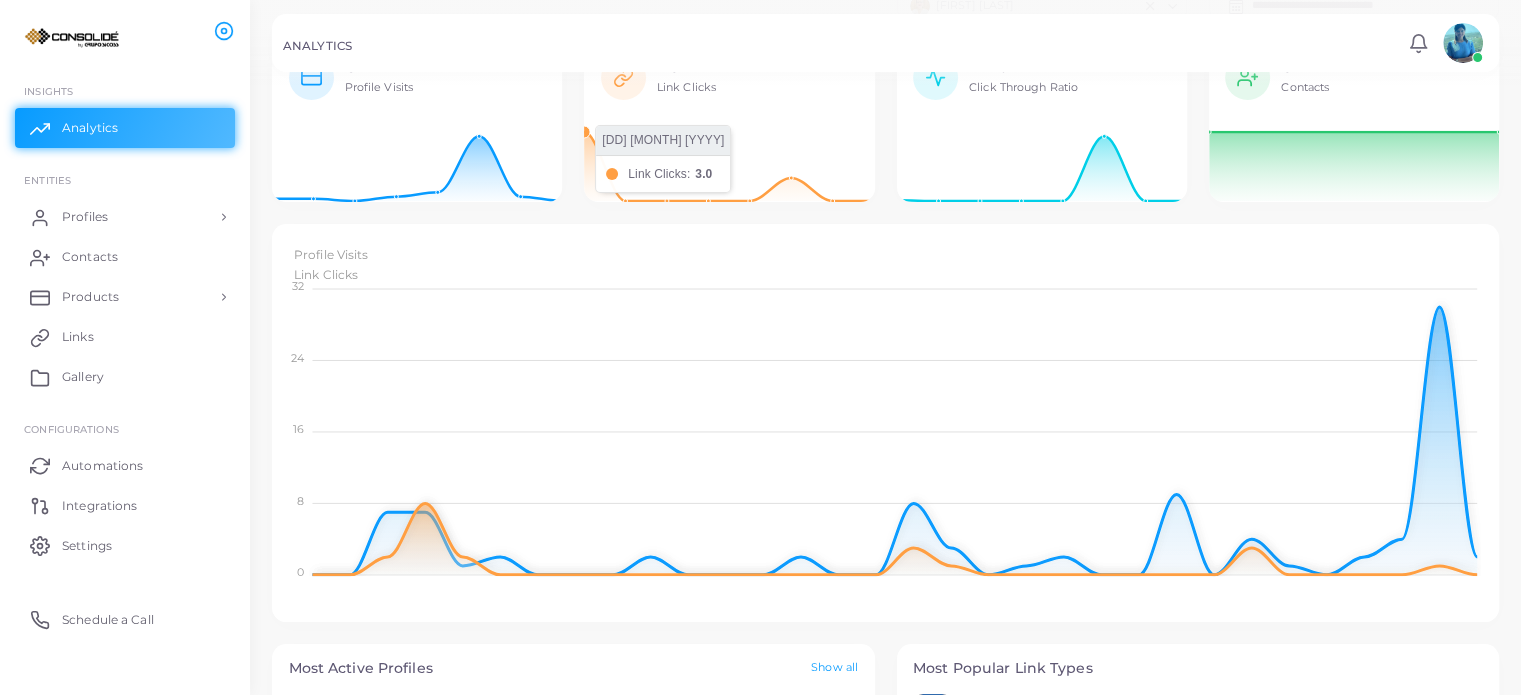 scroll, scrollTop: 0, scrollLeft: 0, axis: both 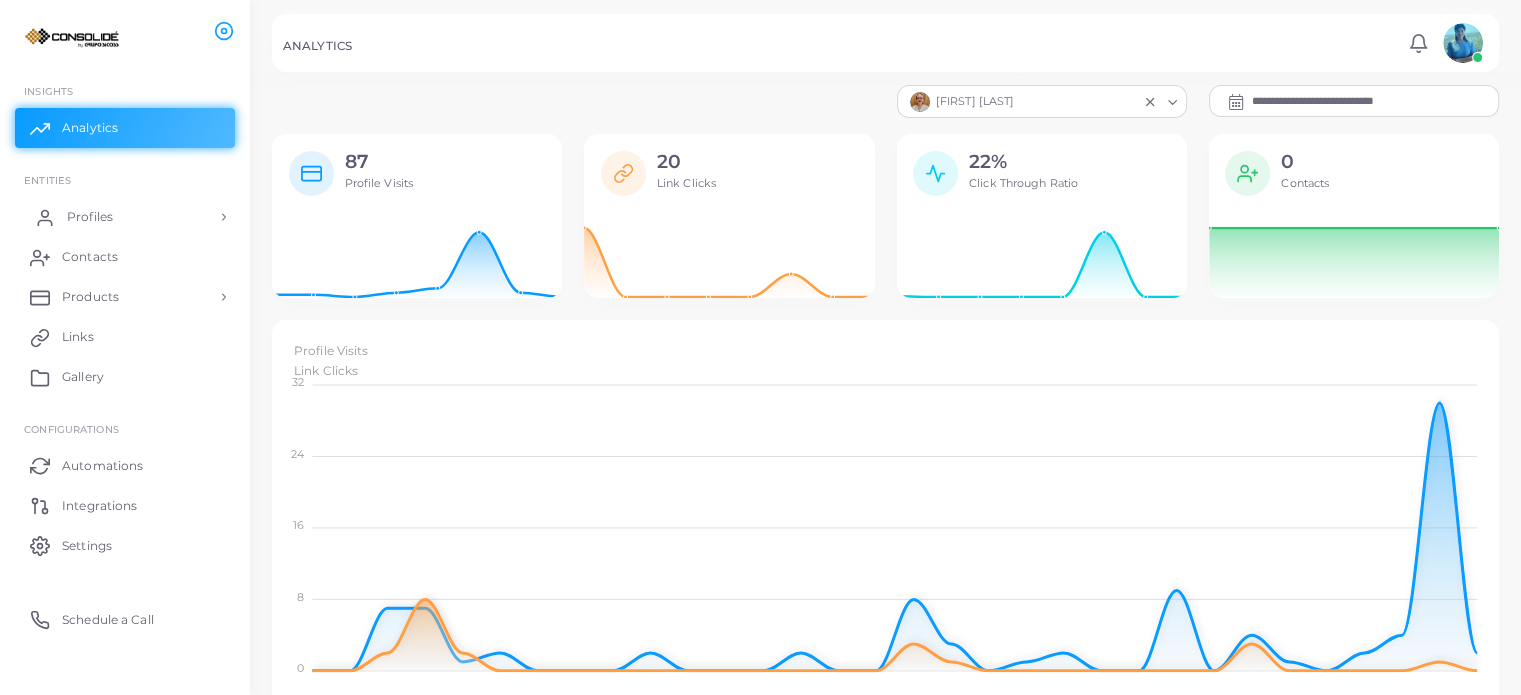 click on "Profiles" at bounding box center [125, 217] 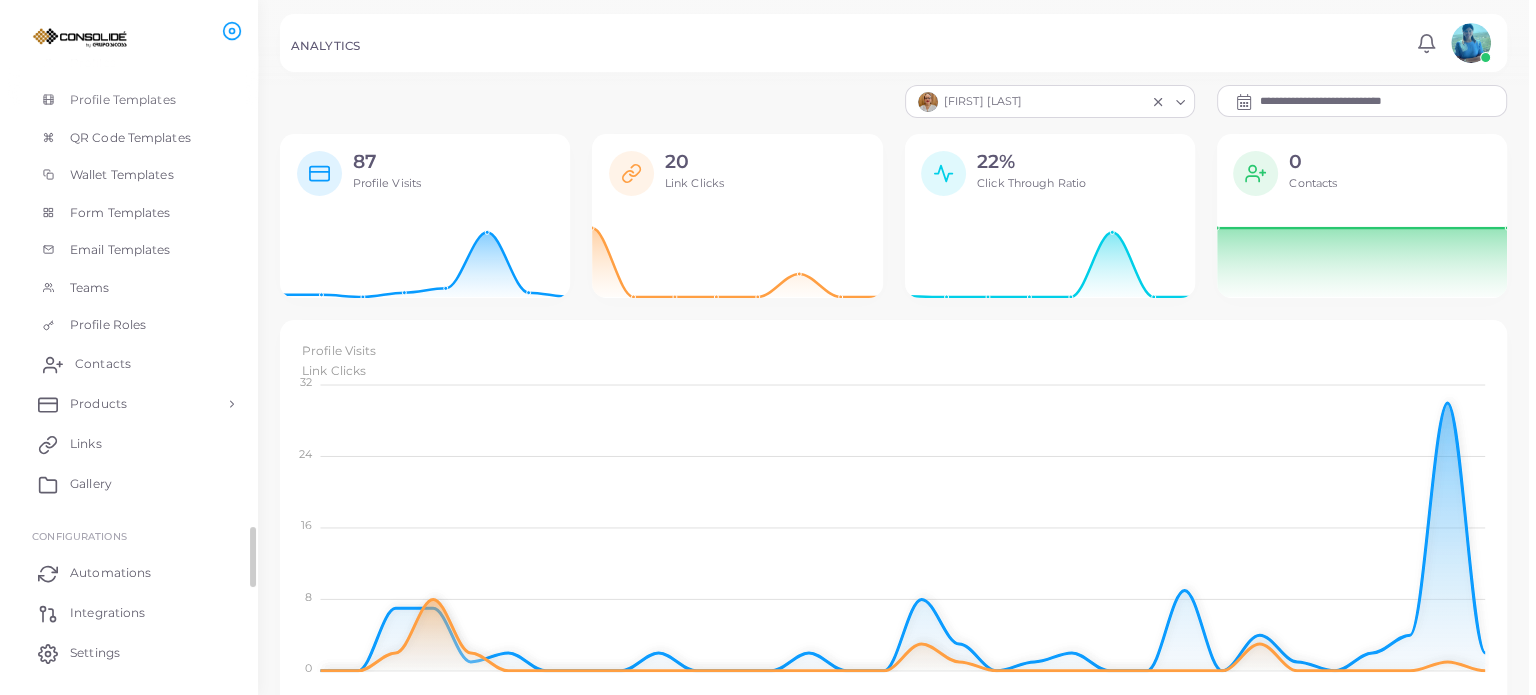 scroll, scrollTop: 249, scrollLeft: 0, axis: vertical 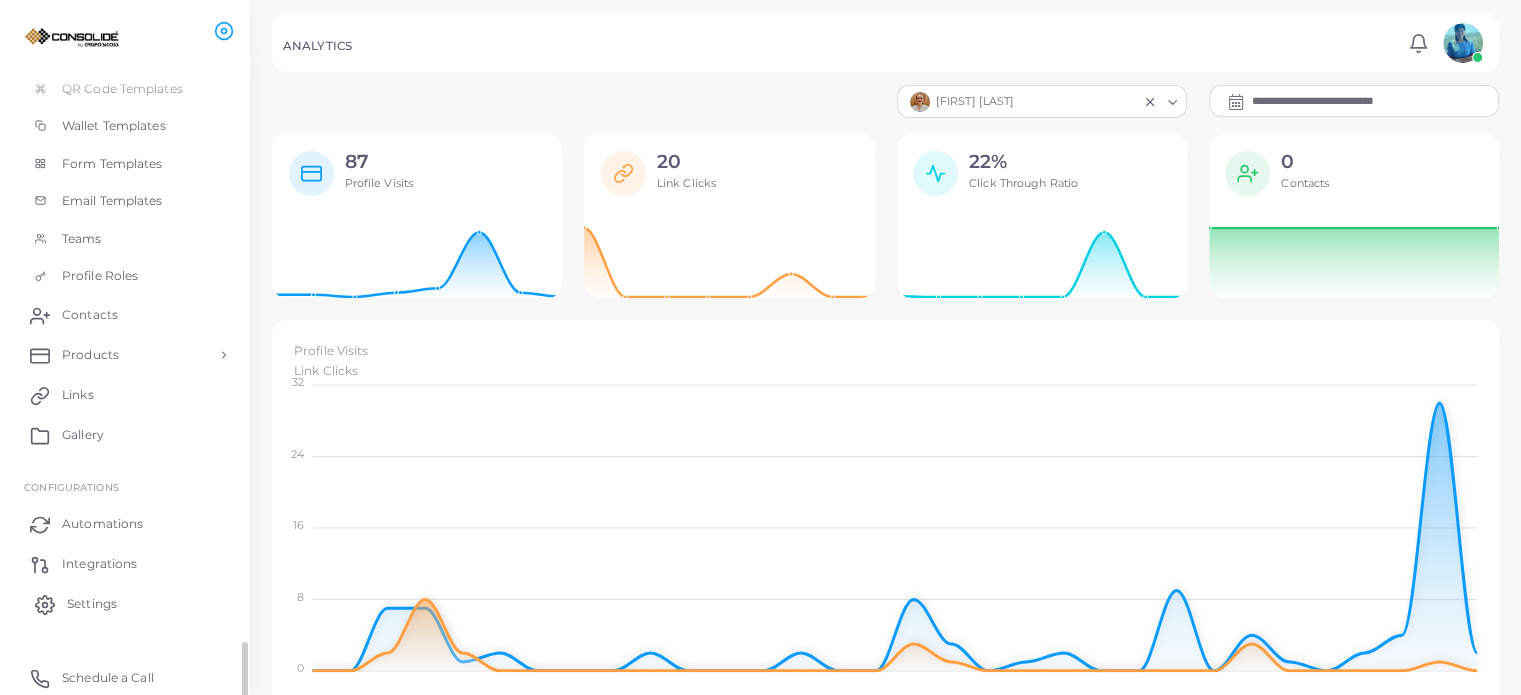 click on "Settings" at bounding box center [92, 604] 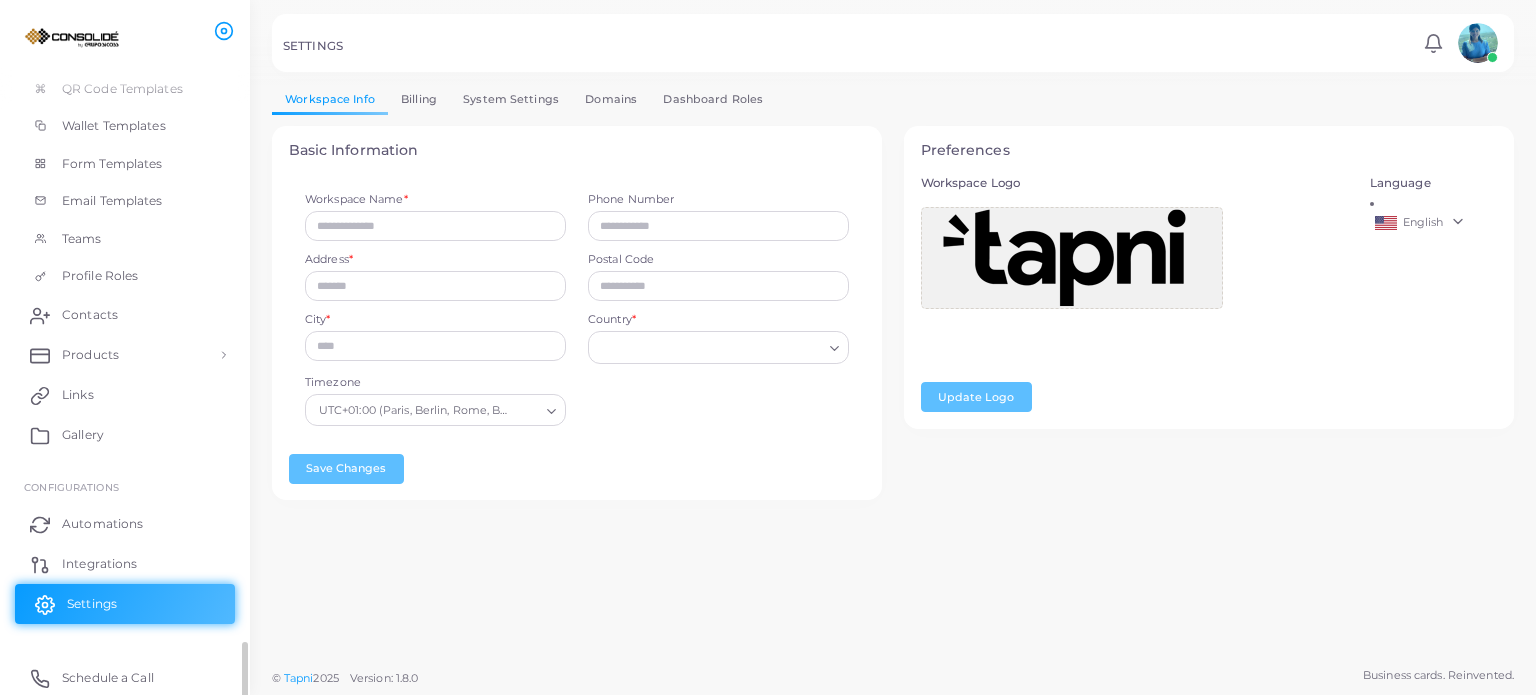 type on "*********" 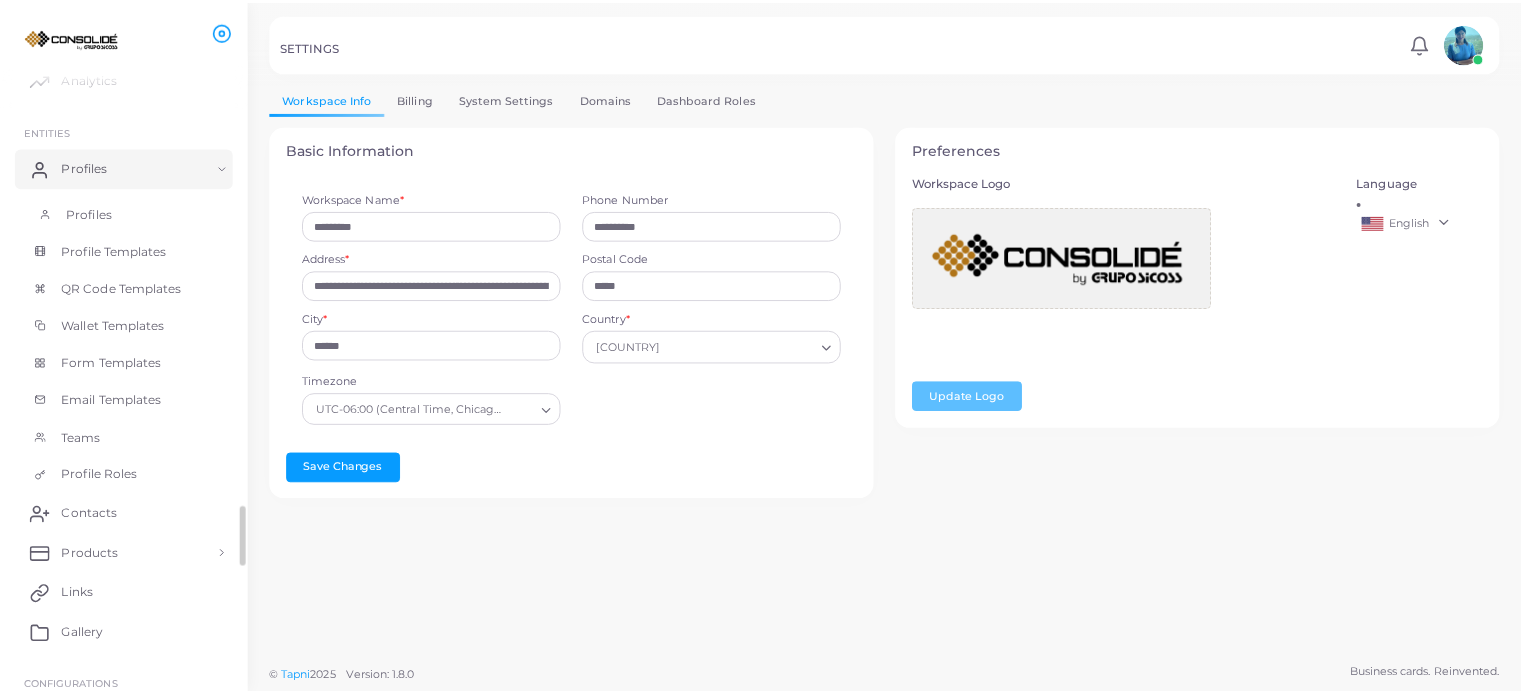 scroll, scrollTop: 0, scrollLeft: 0, axis: both 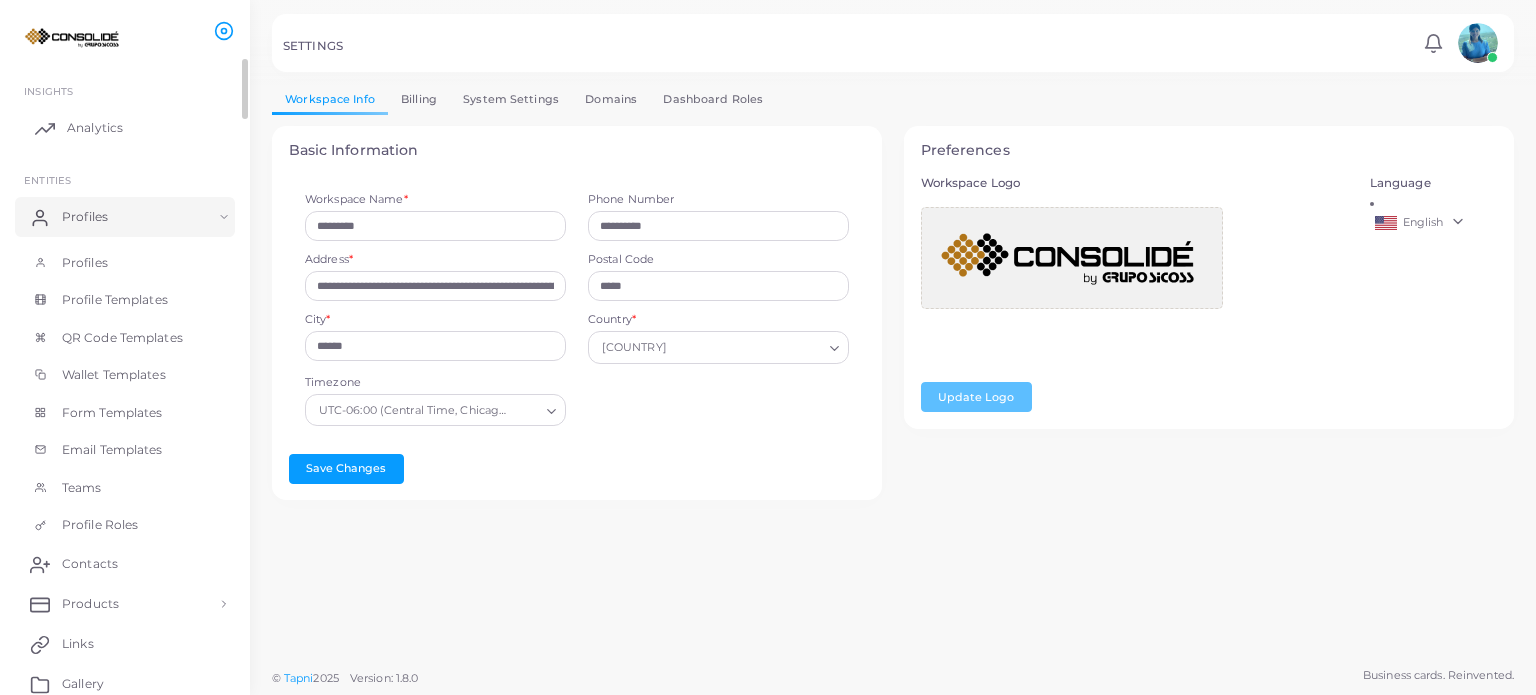 click on "Analytics" at bounding box center (95, 128) 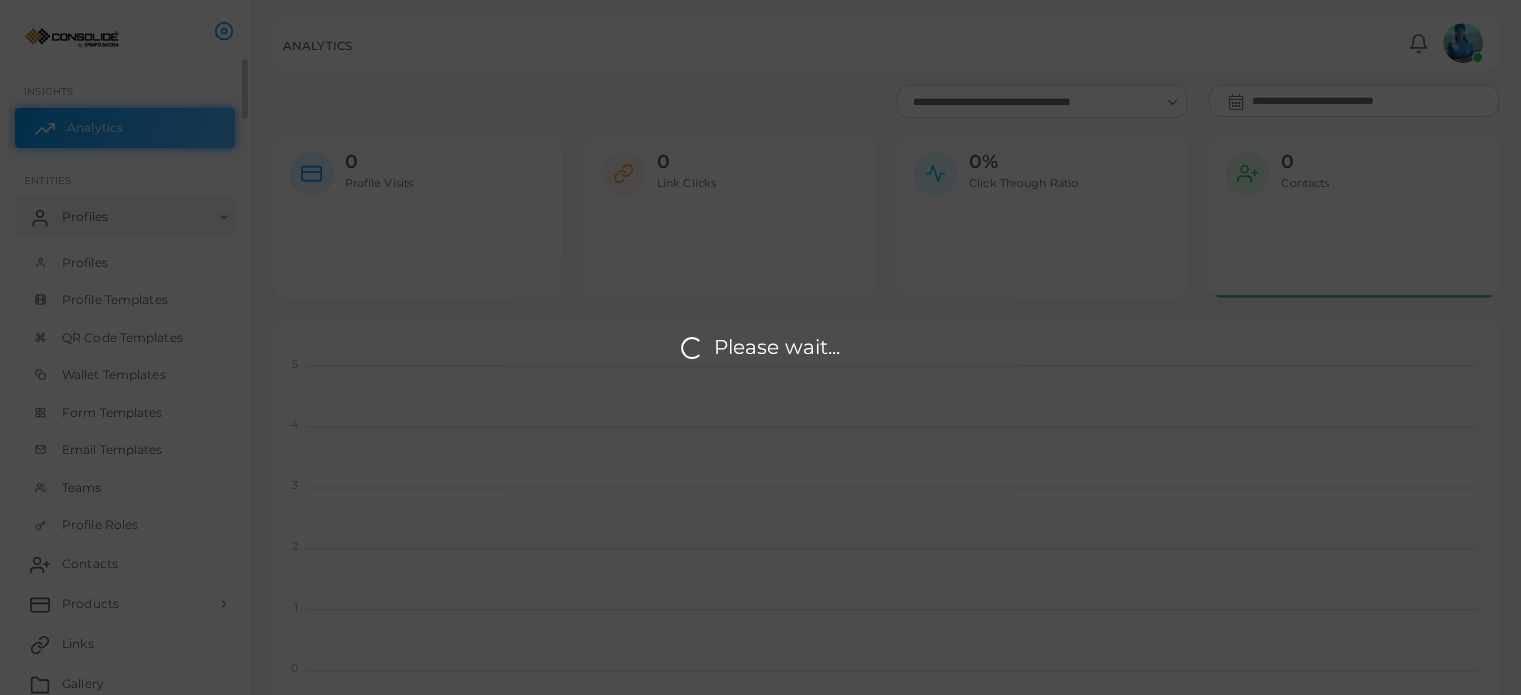 scroll, scrollTop: 16, scrollLeft: 16, axis: both 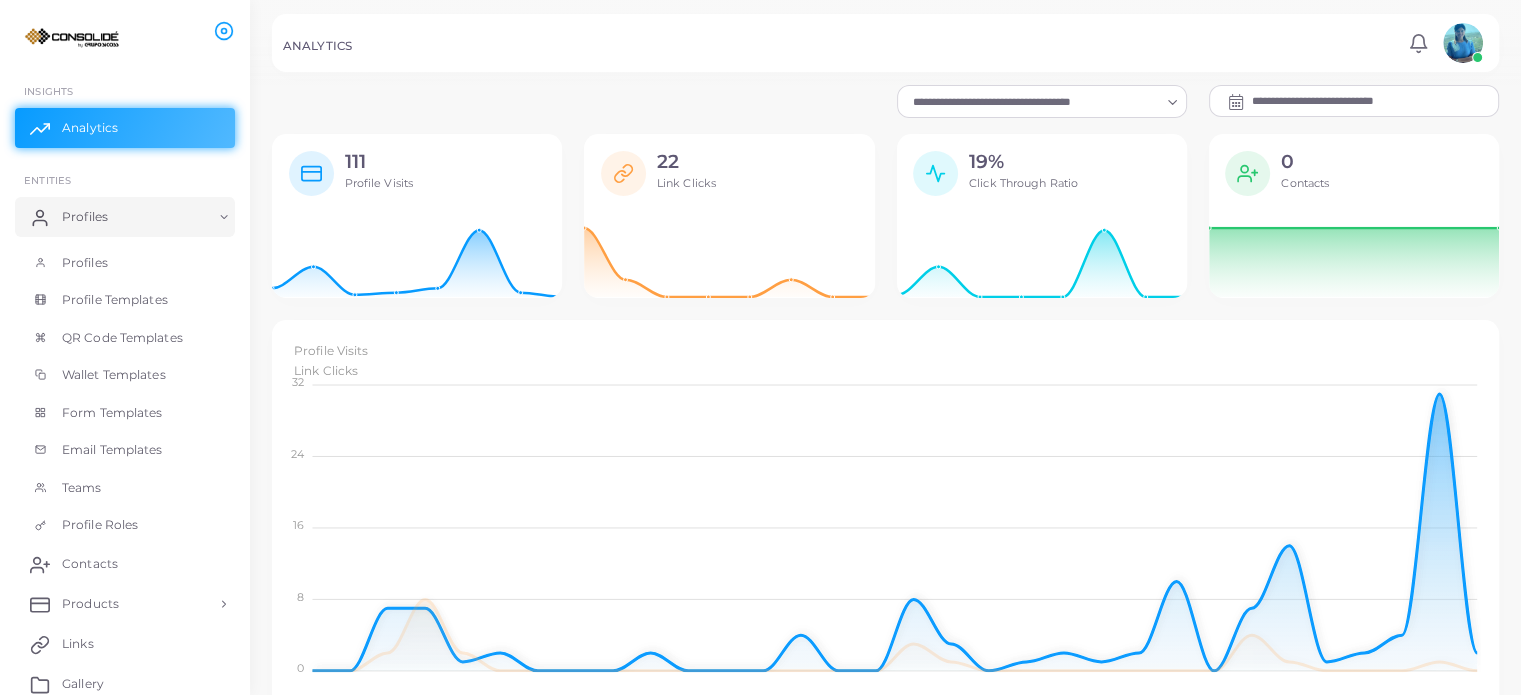 click on "Profile Visits" 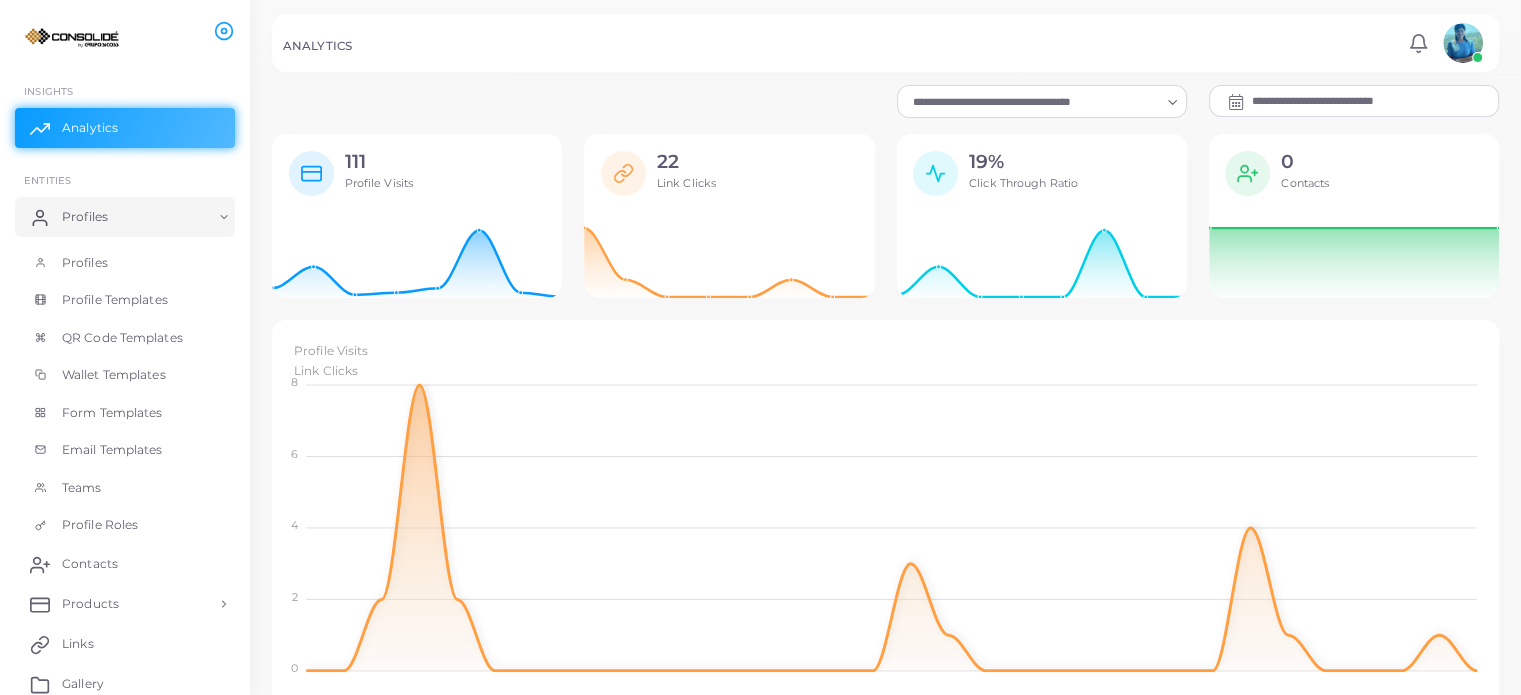 click on "Profile Visits" 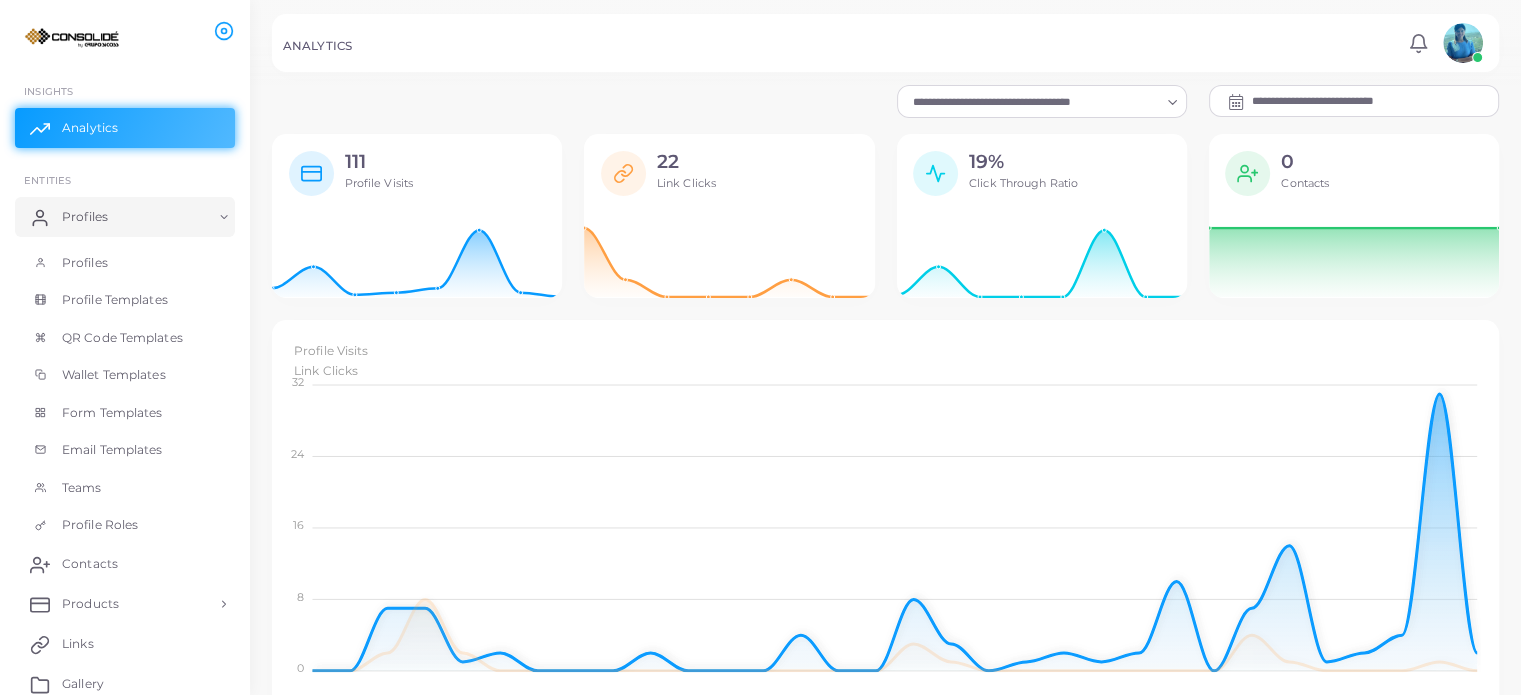 click on "Profile Visits" 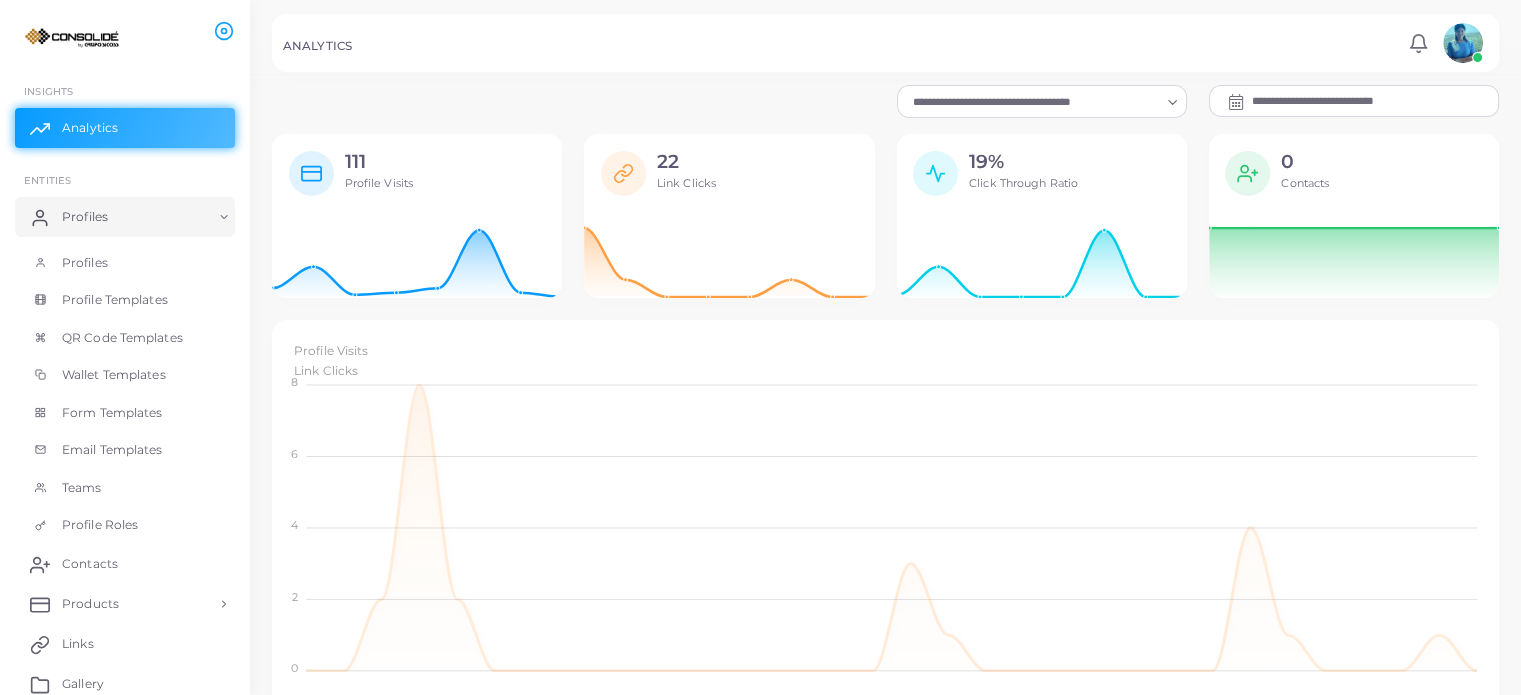 click on "Profile Visits" 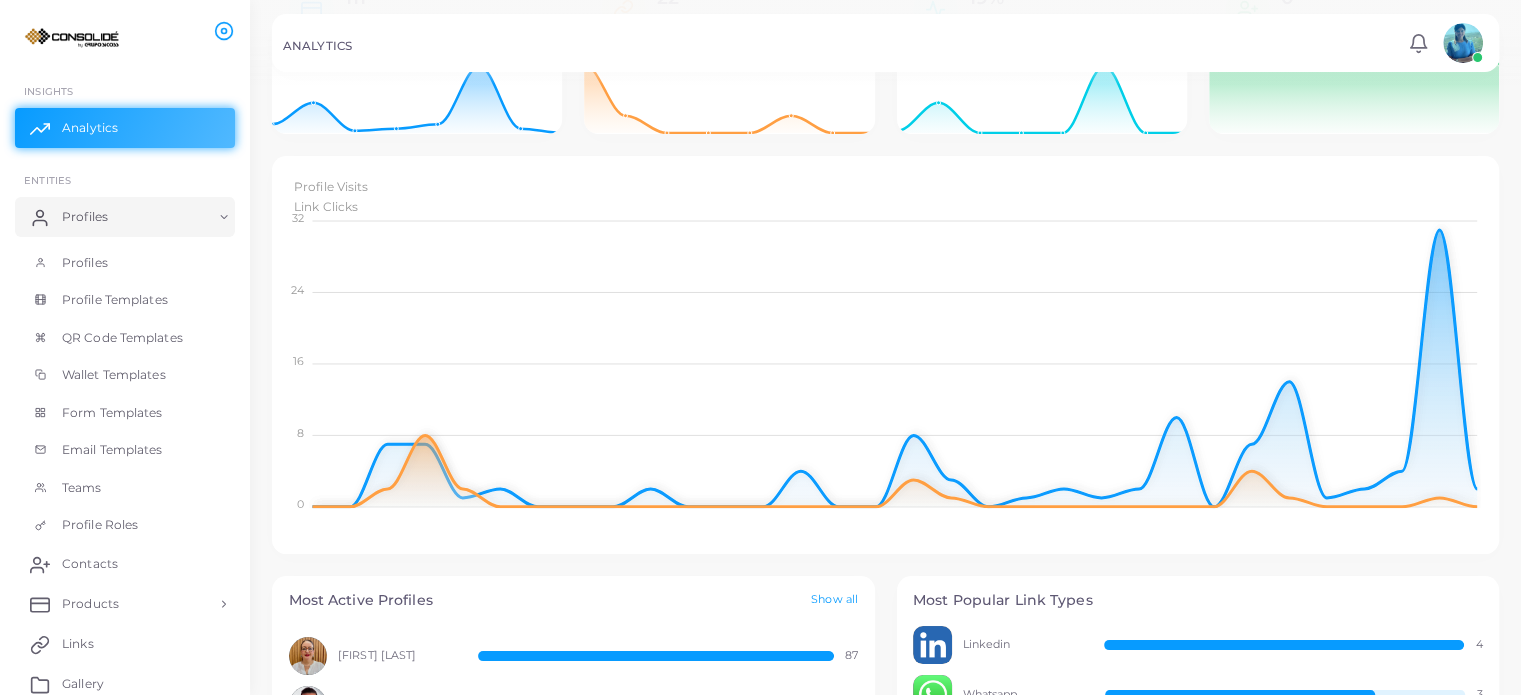 scroll, scrollTop: 0, scrollLeft: 0, axis: both 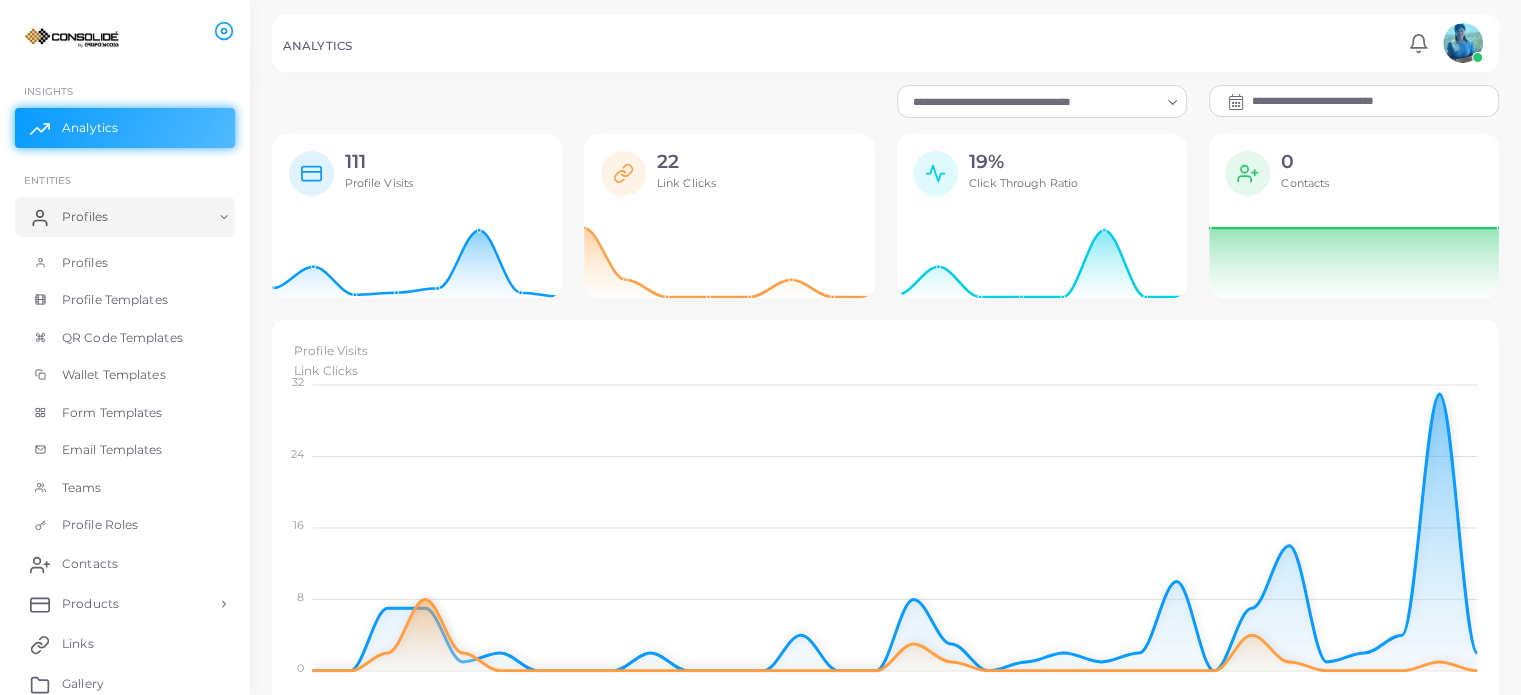 click at bounding box center (1033, 102) 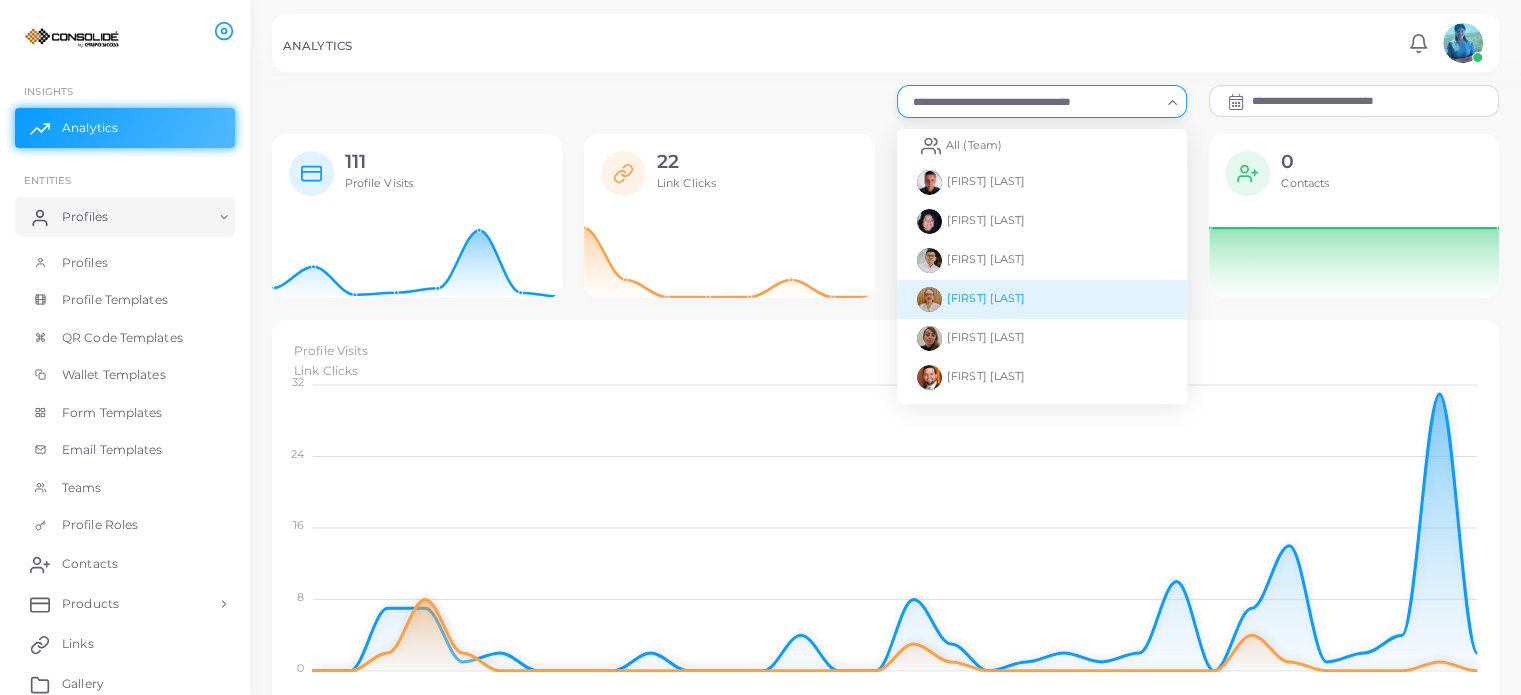 click on "[FIRST] [LAST]" at bounding box center [986, 298] 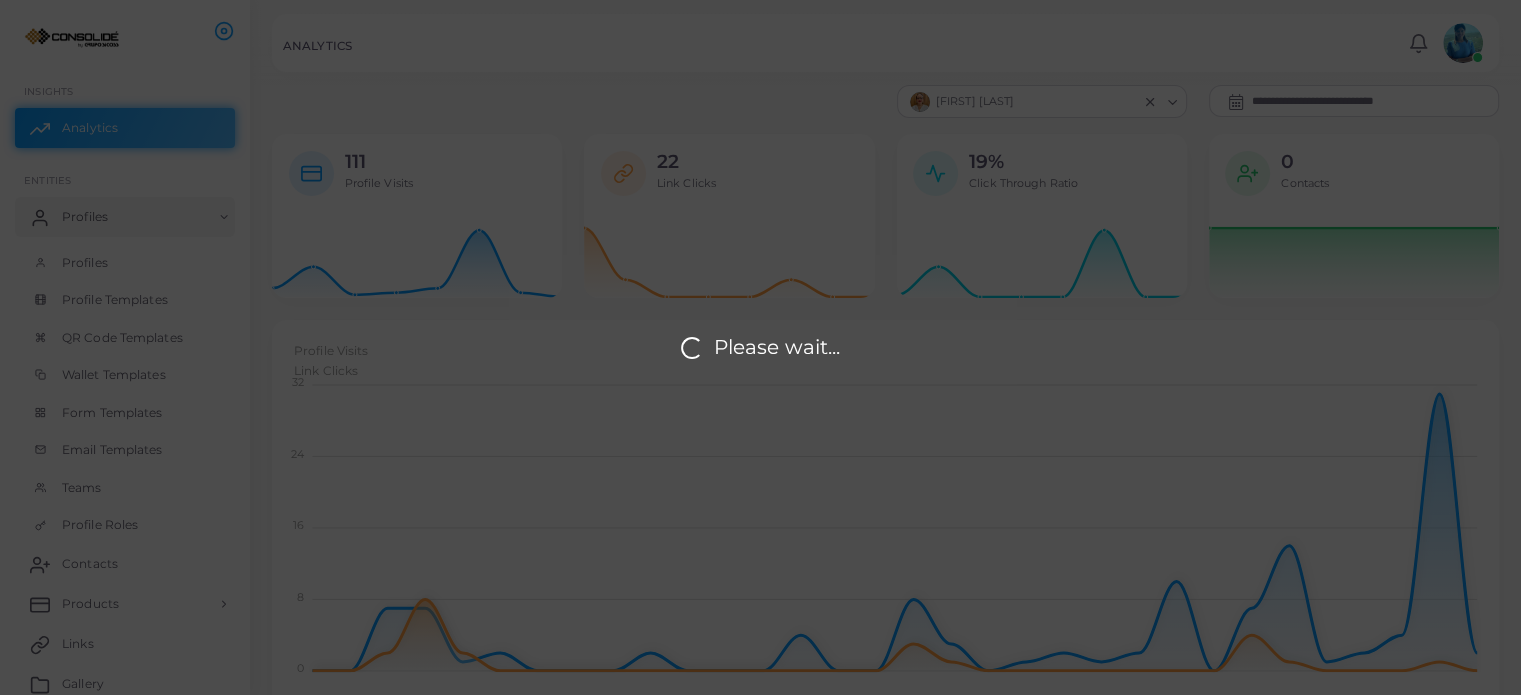 scroll, scrollTop: 16, scrollLeft: 16, axis: both 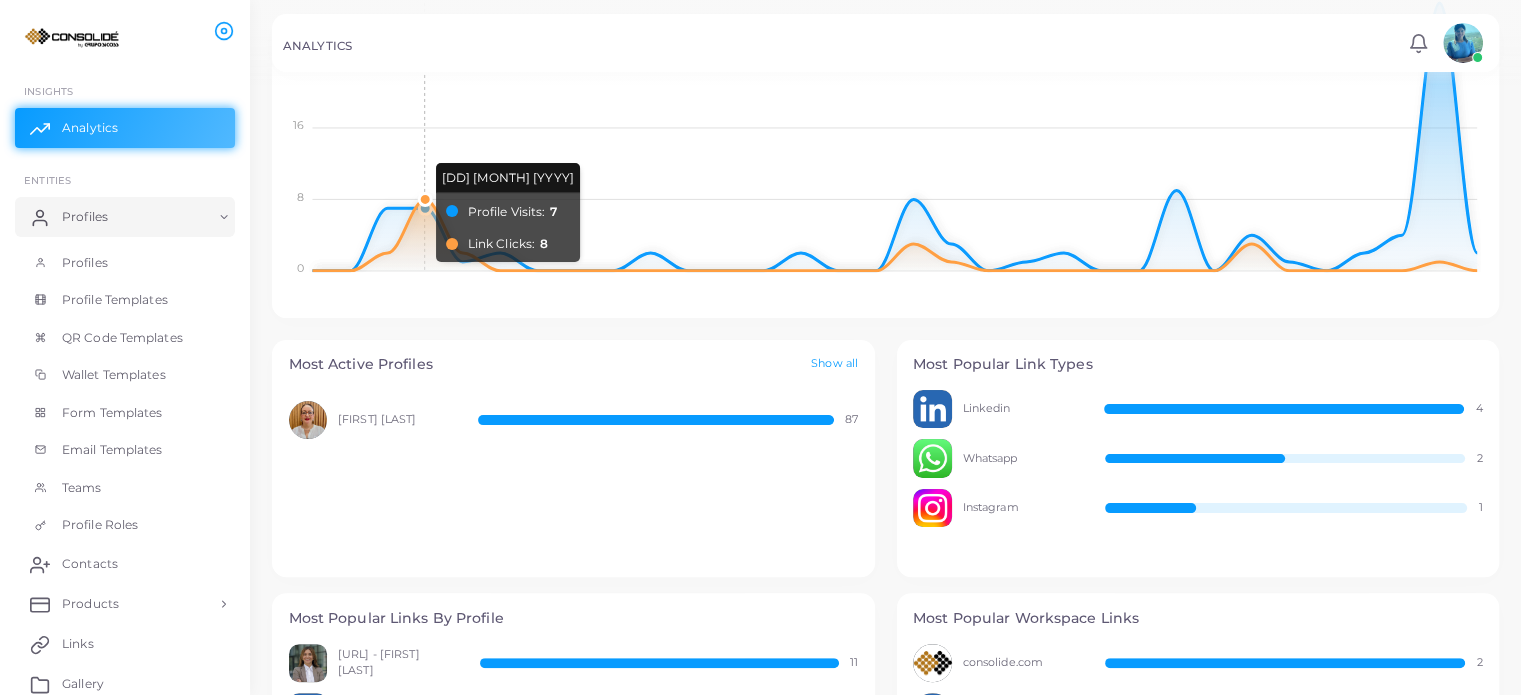 click on "Profile Visits Link Clicks" 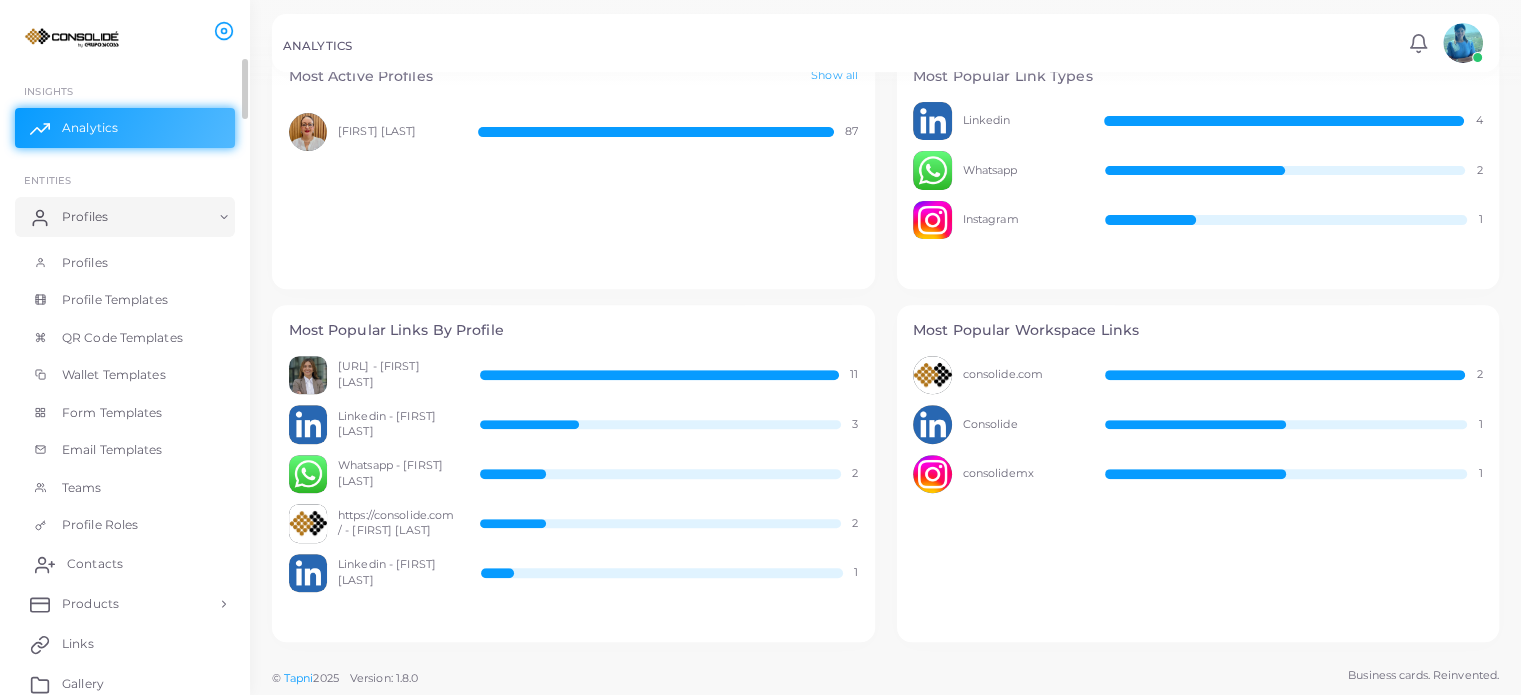 click on "Contacts" at bounding box center (95, 564) 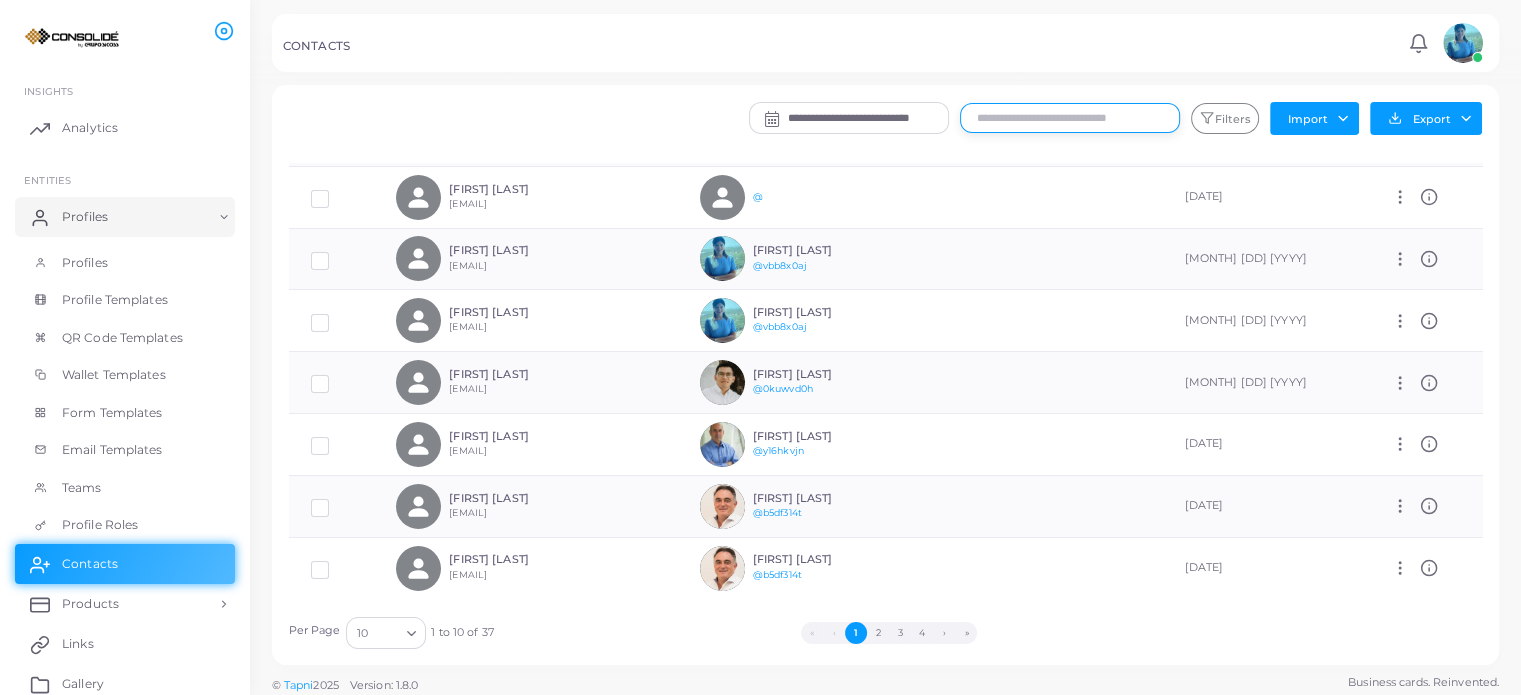 click at bounding box center [1070, 118] 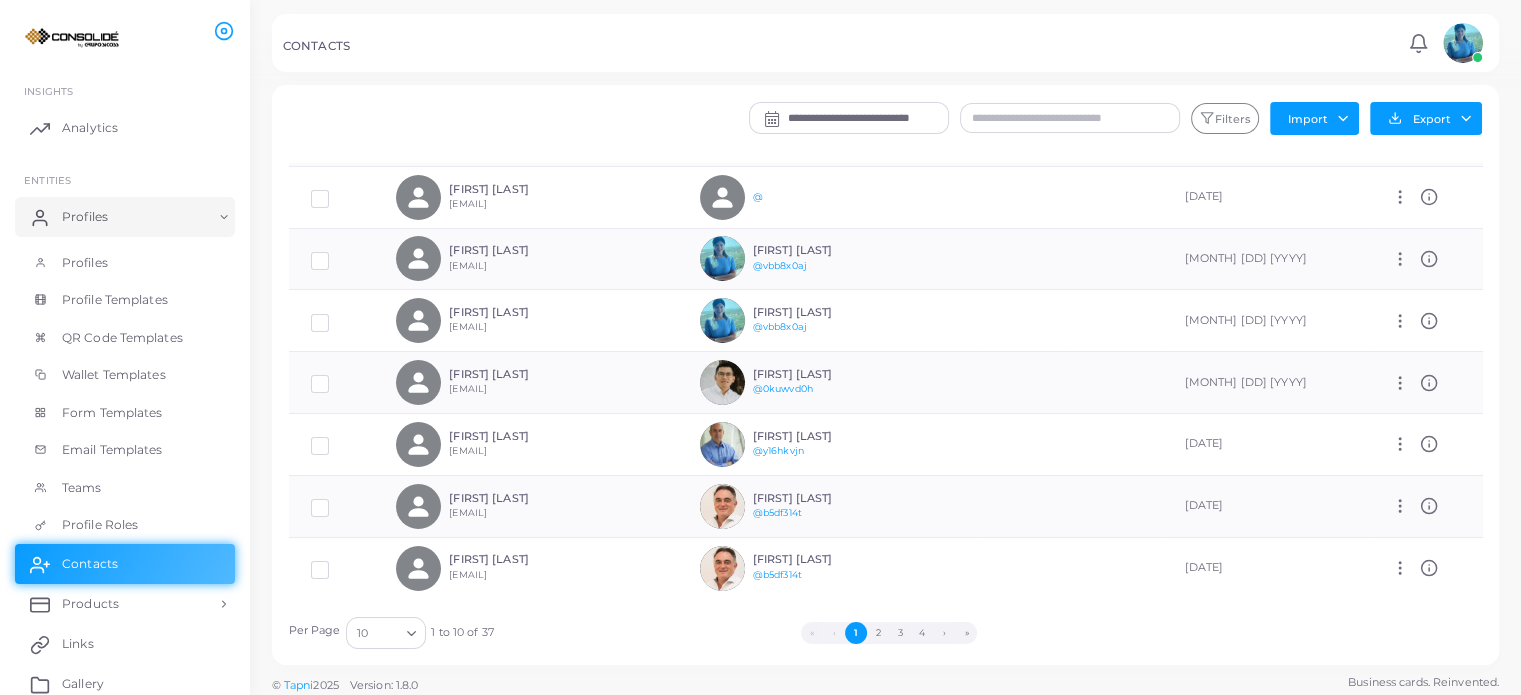 click on "**********" at bounding box center [868, 118] 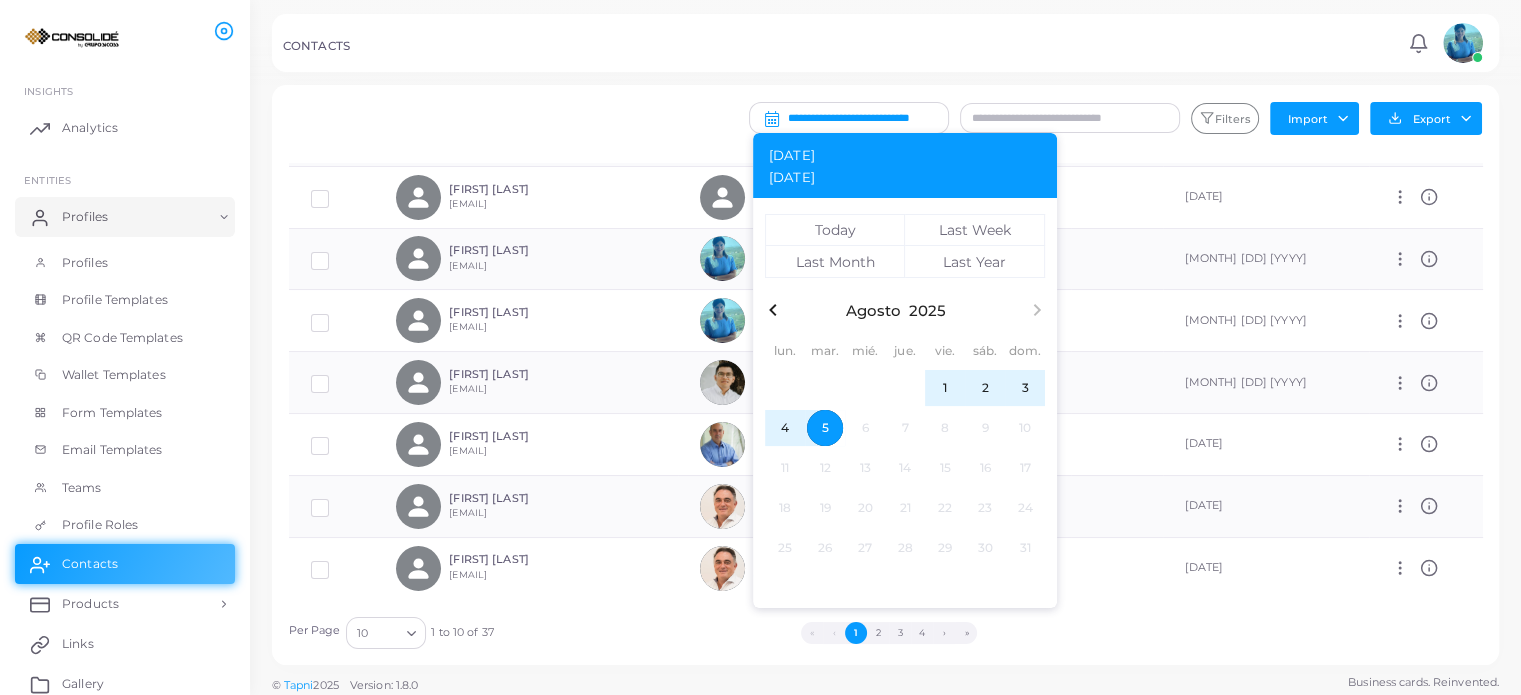 click on "Filters   Import   Import Contacts   Import Logs   Export   Export to XLSX   Export to HubSpot   Export to Salesforce   Export to Pipedrive   Export to Microsoft Dynamics   Export to Zoho   Export to Odoo" at bounding box center [986, 124] 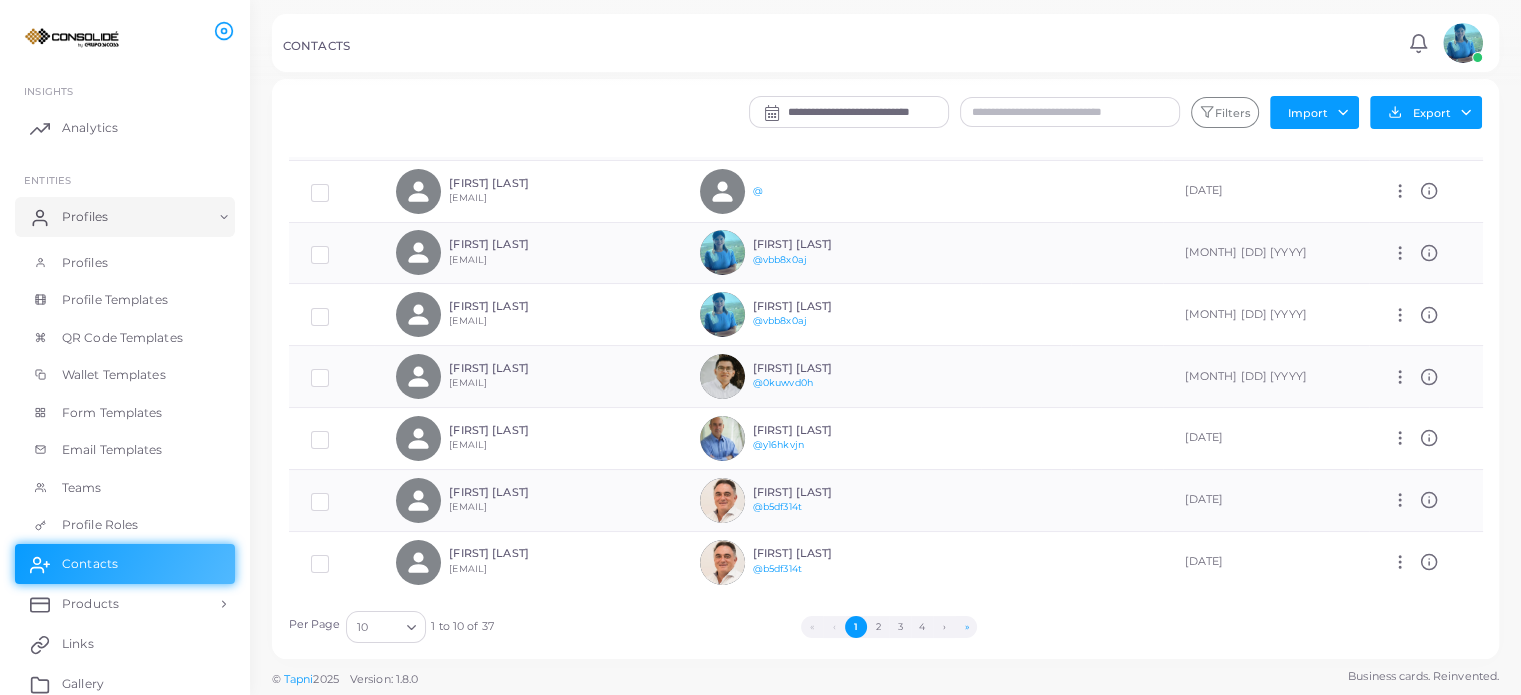 click on "»" at bounding box center [966, 627] 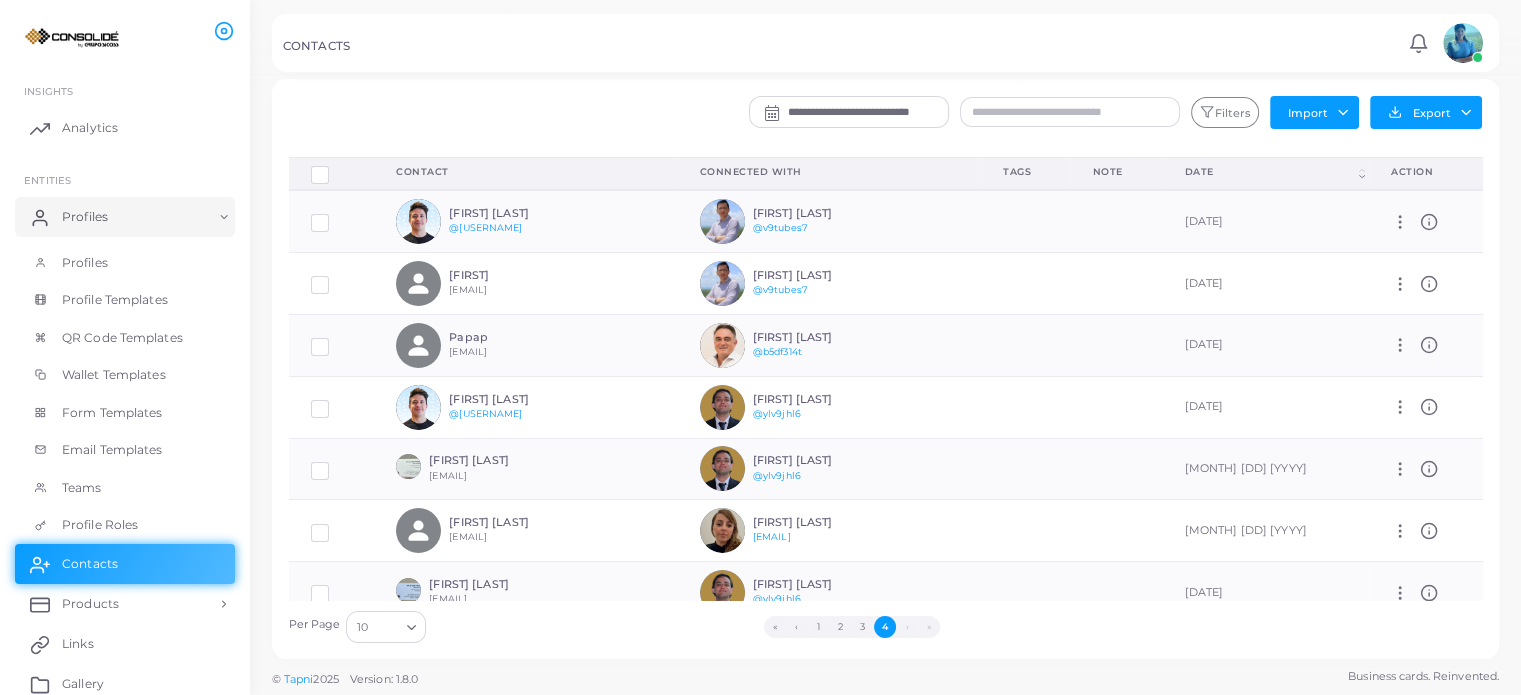 click on "»" at bounding box center (929, 627) 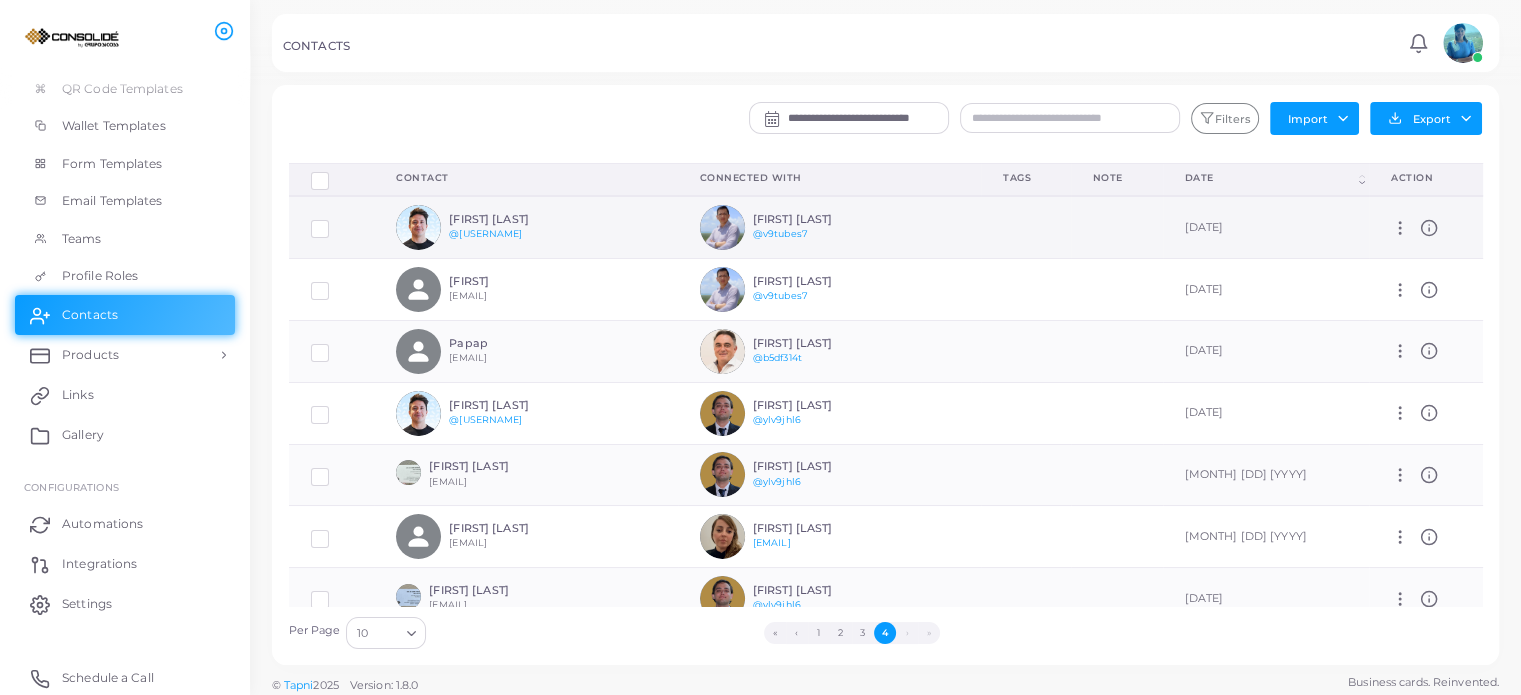 scroll, scrollTop: 32, scrollLeft: 0, axis: vertical 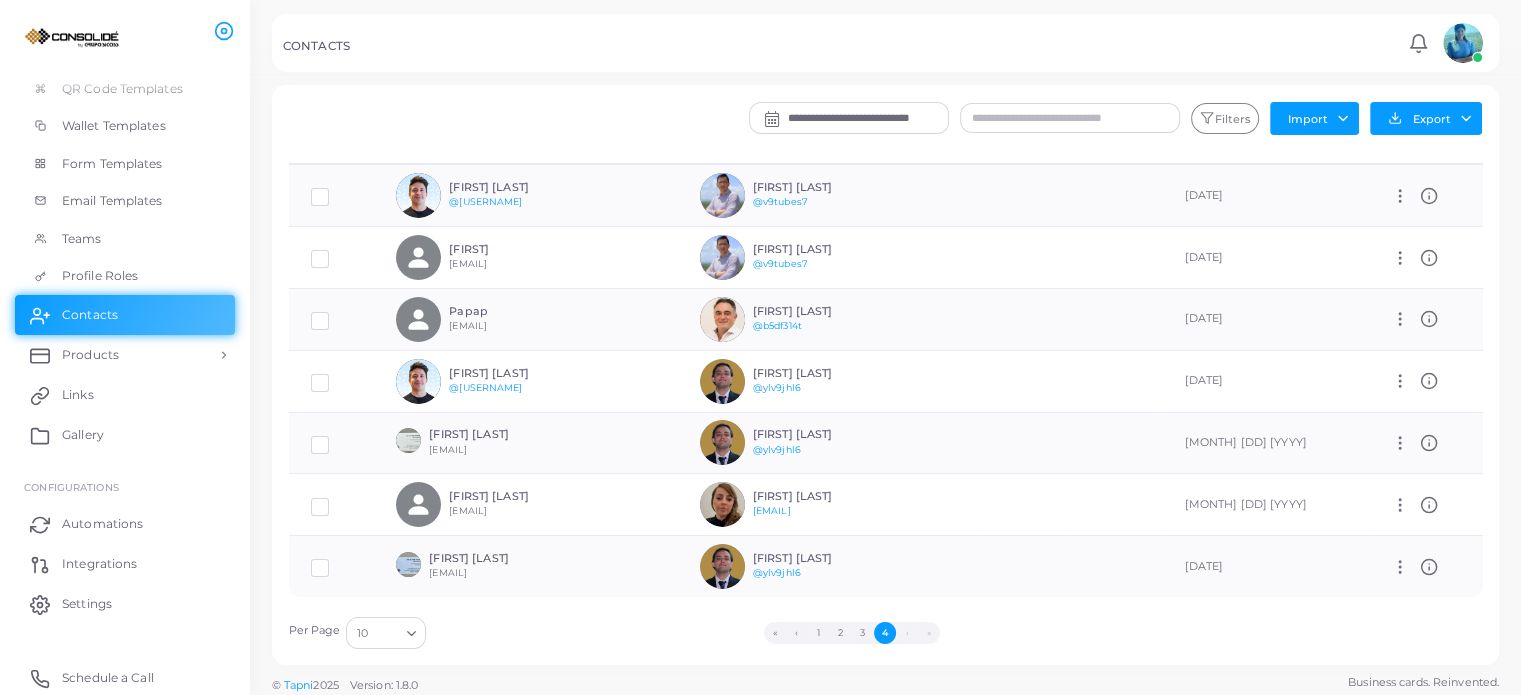 click on "»" at bounding box center (929, 633) 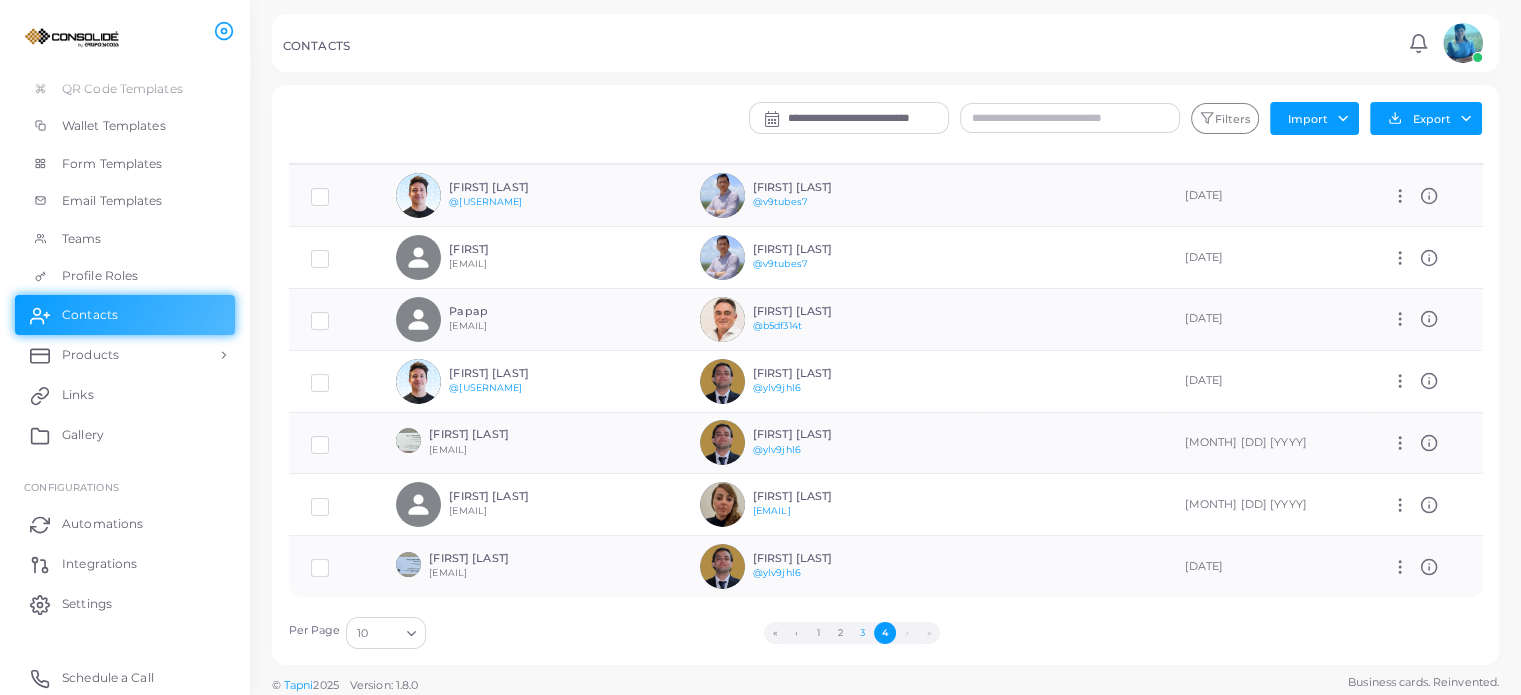 click on "3" at bounding box center [863, 633] 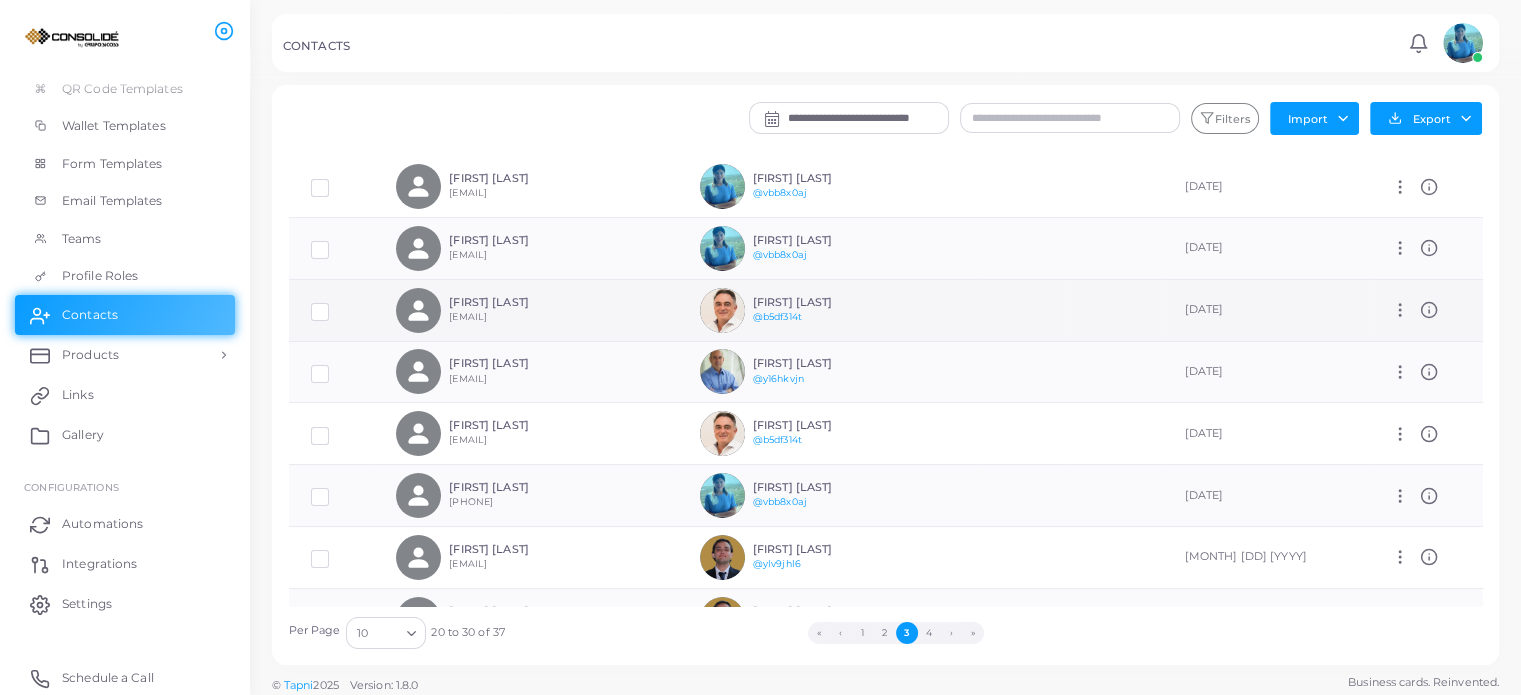 scroll, scrollTop: 216, scrollLeft: 0, axis: vertical 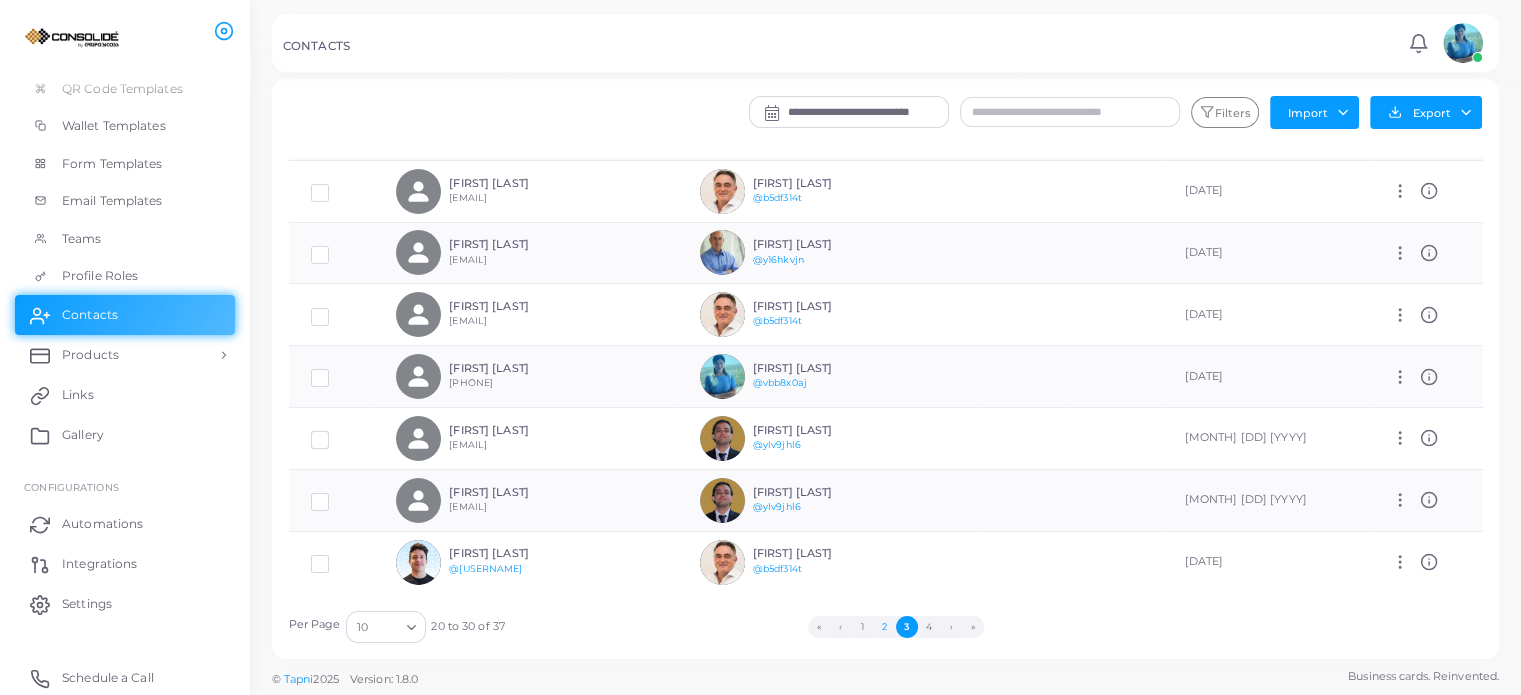 click on "2" at bounding box center [885, 627] 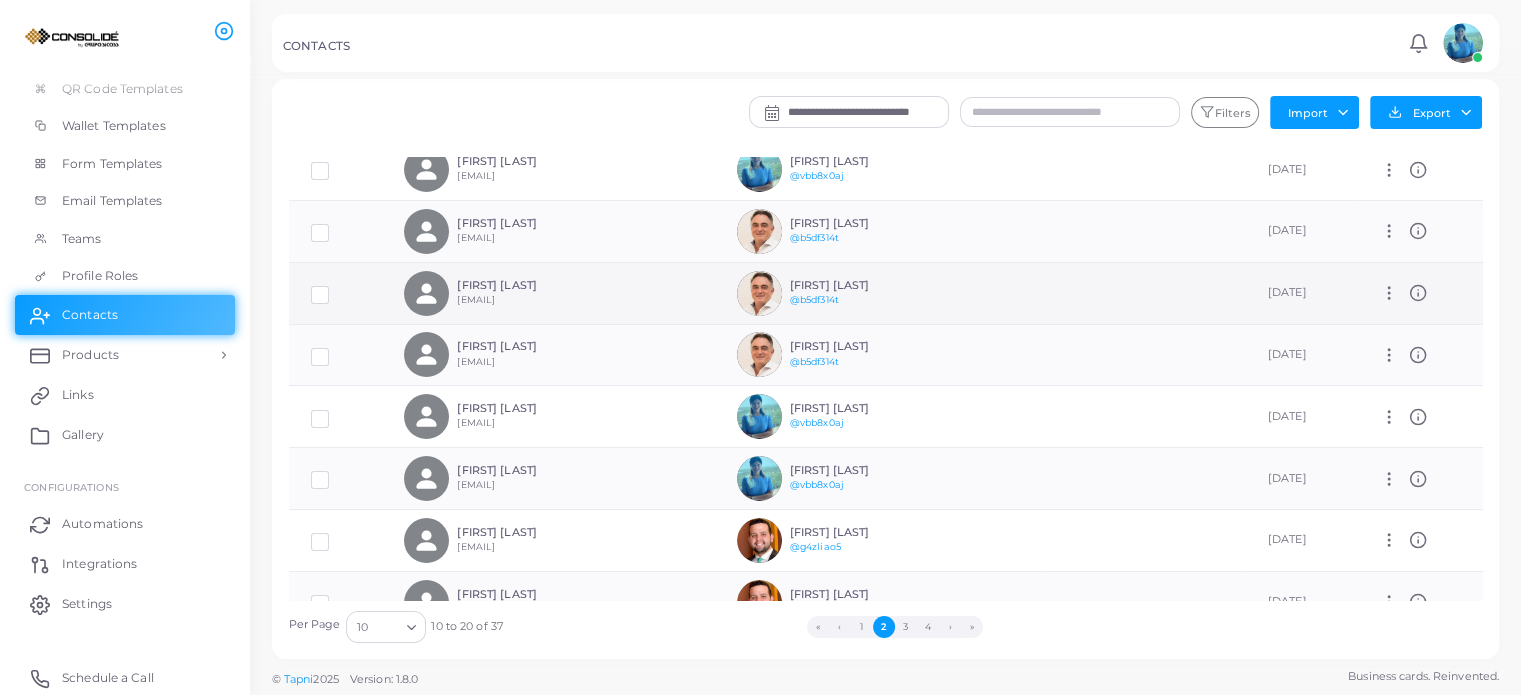 scroll, scrollTop: 217, scrollLeft: 0, axis: vertical 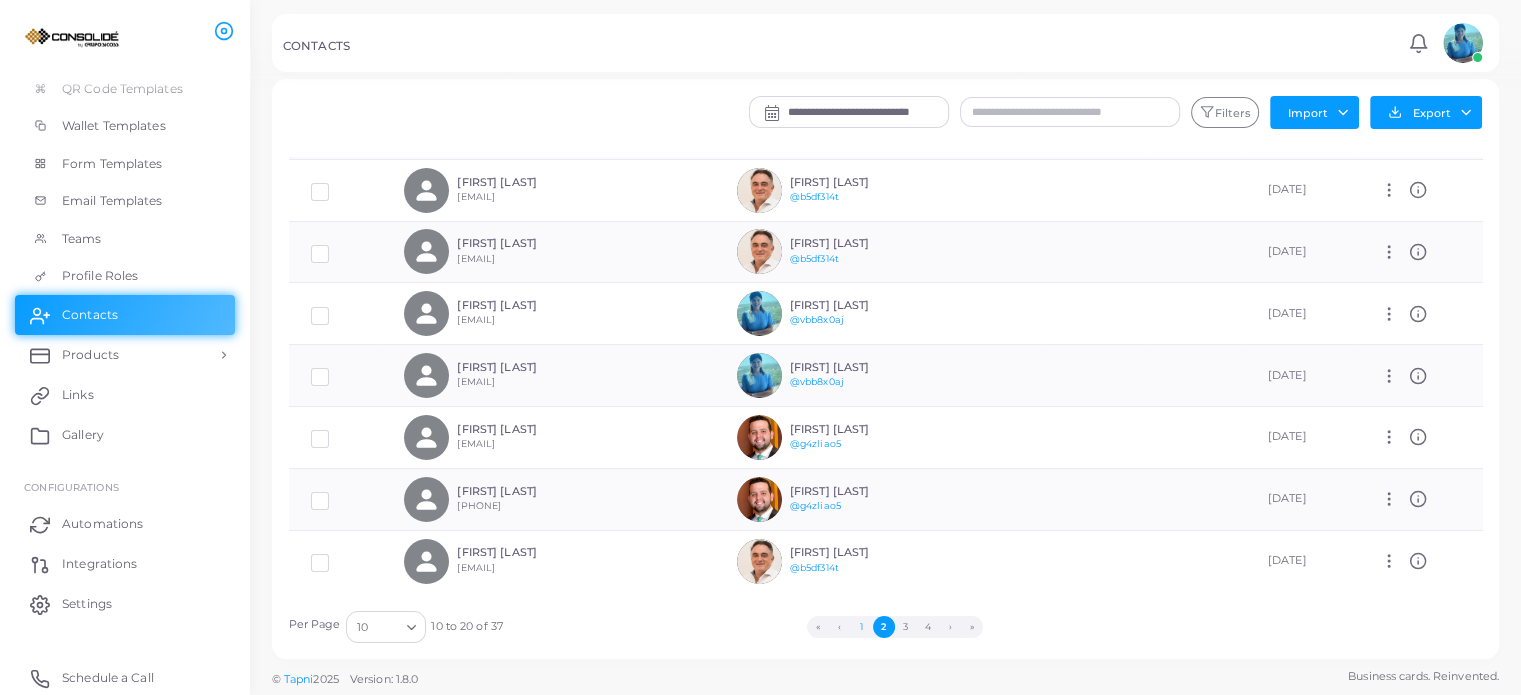 click on "1" at bounding box center (862, 627) 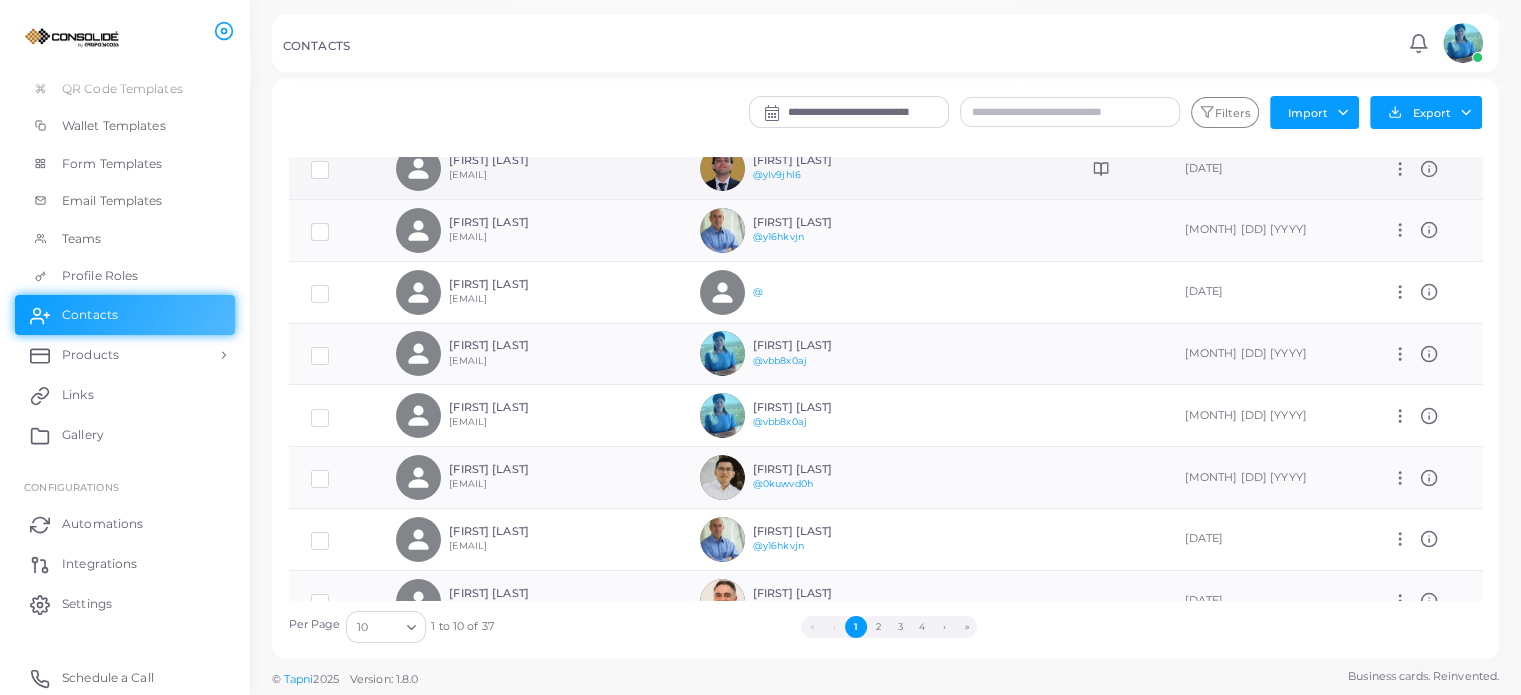 scroll, scrollTop: 0, scrollLeft: 0, axis: both 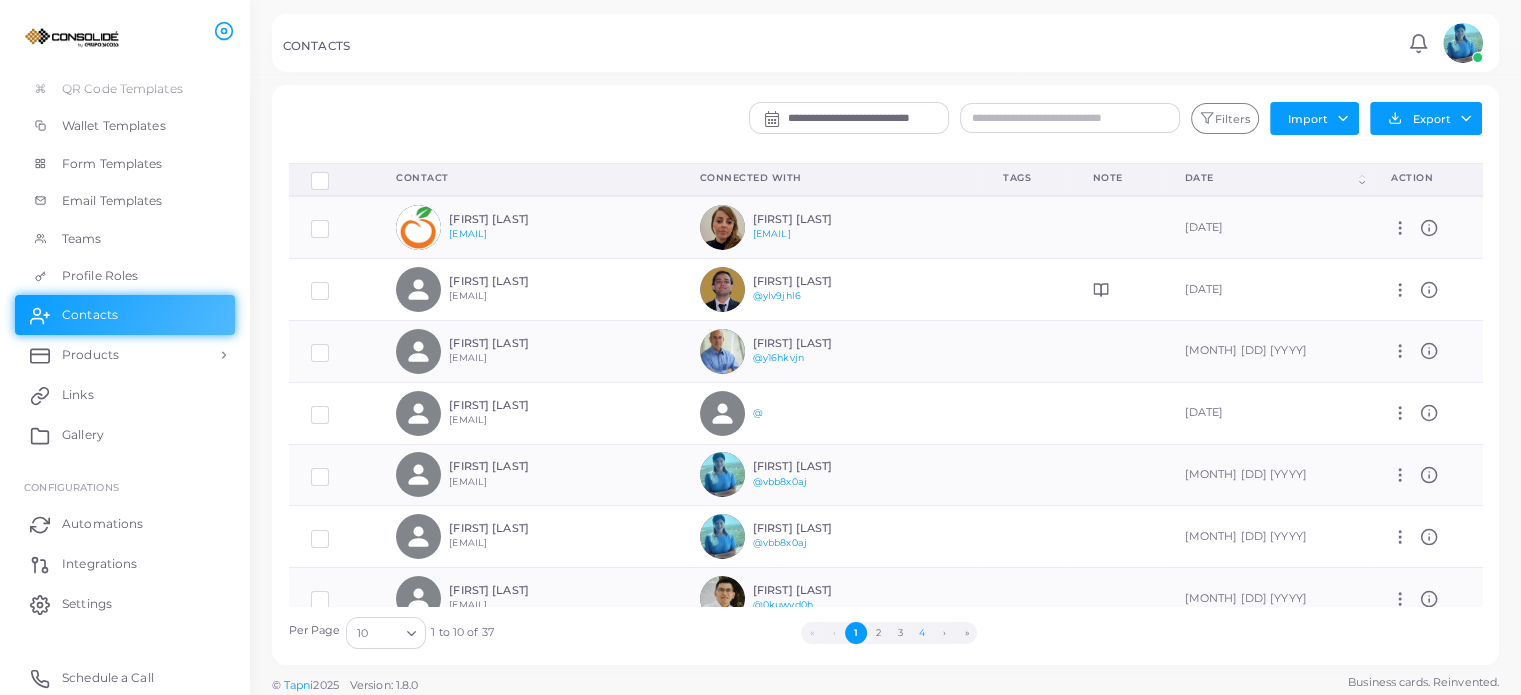 click on "4" at bounding box center (922, 633) 